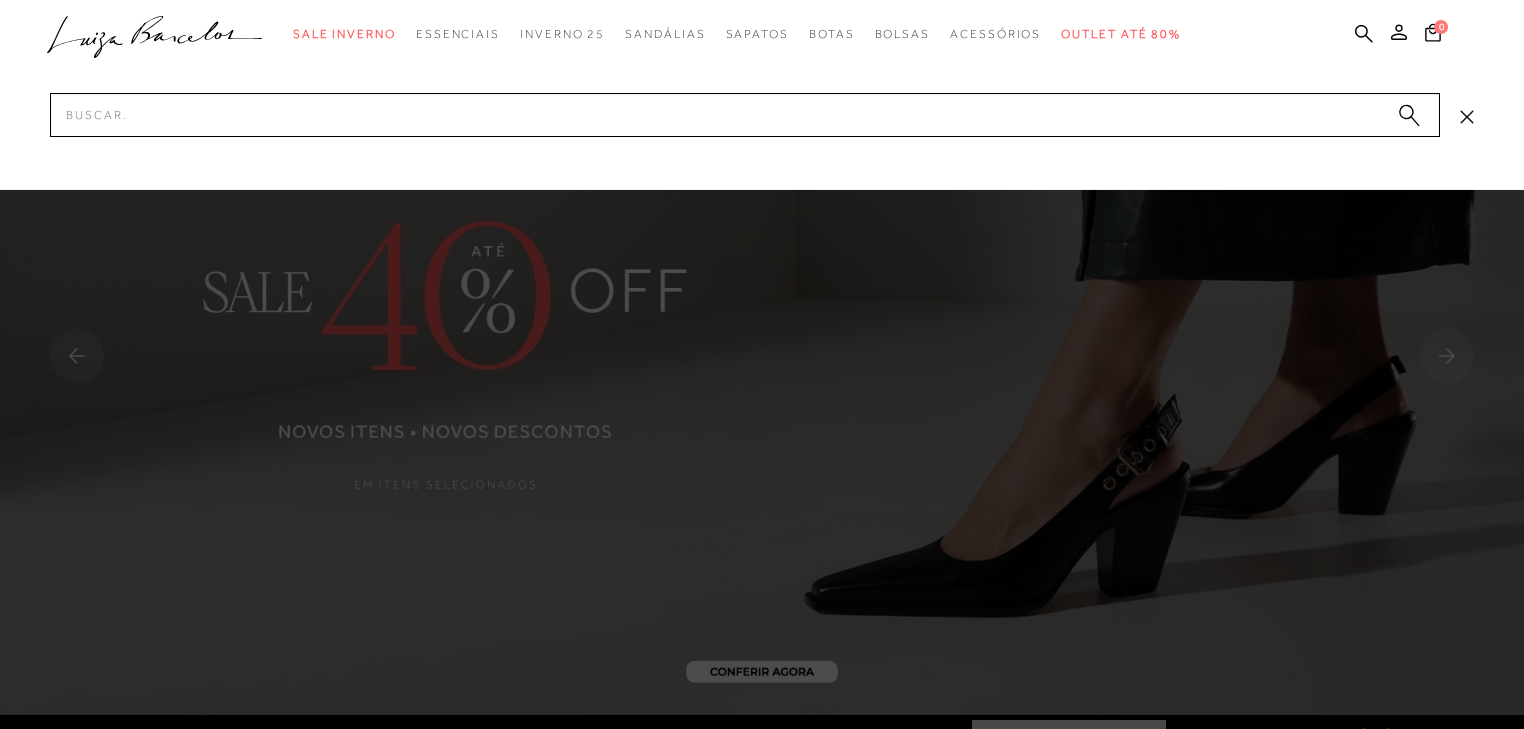 scroll, scrollTop: 0, scrollLeft: 0, axis: both 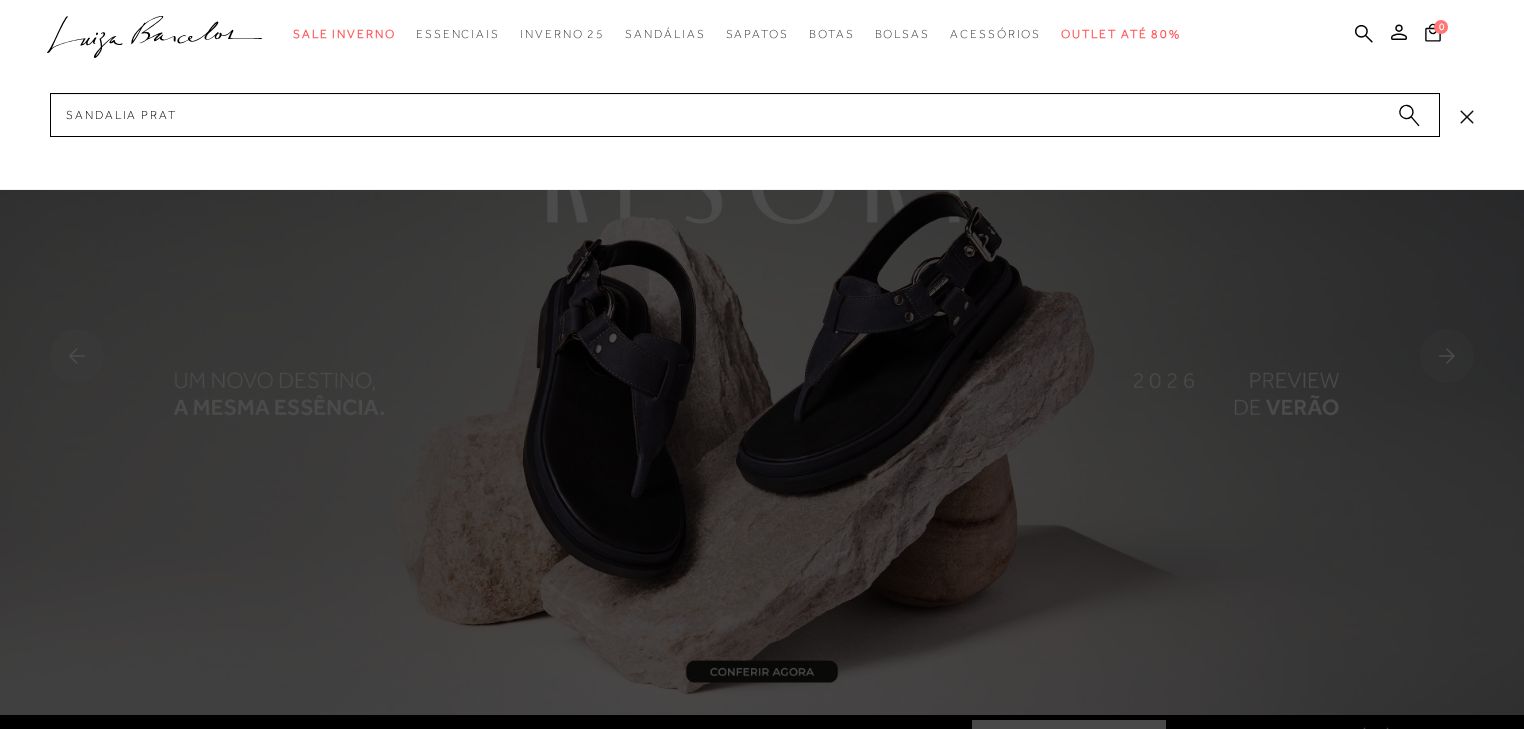 type on "sandalia prata" 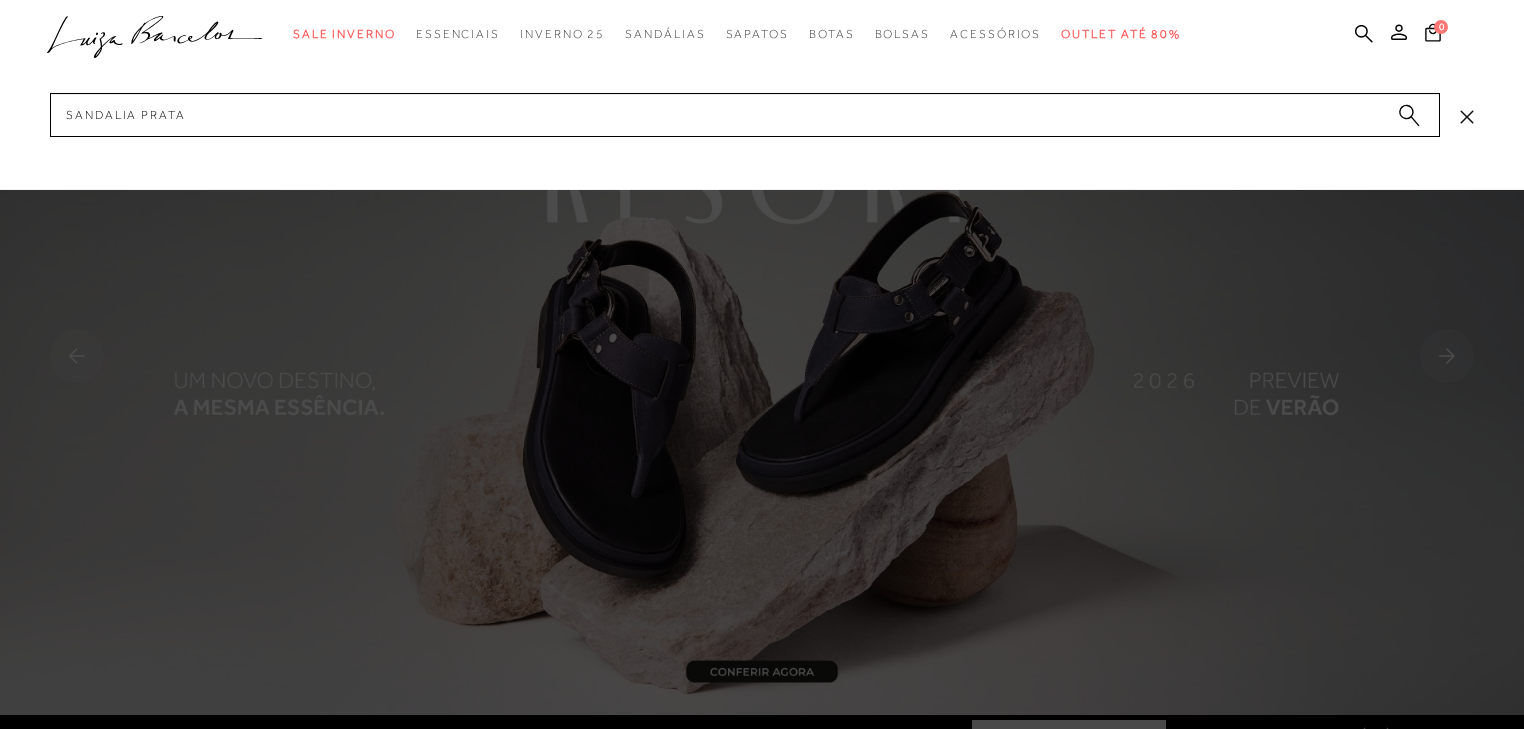 type 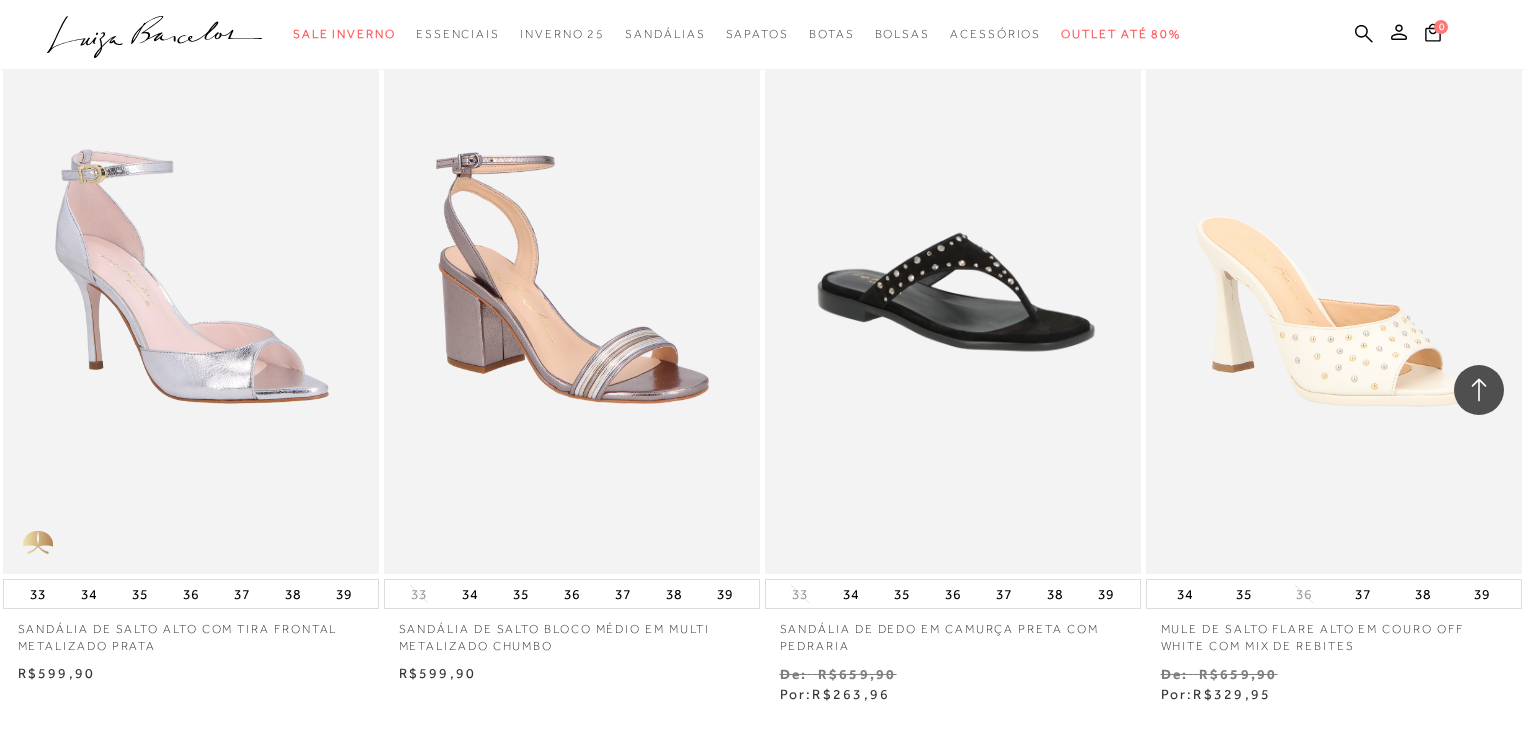 scroll, scrollTop: 2000, scrollLeft: 0, axis: vertical 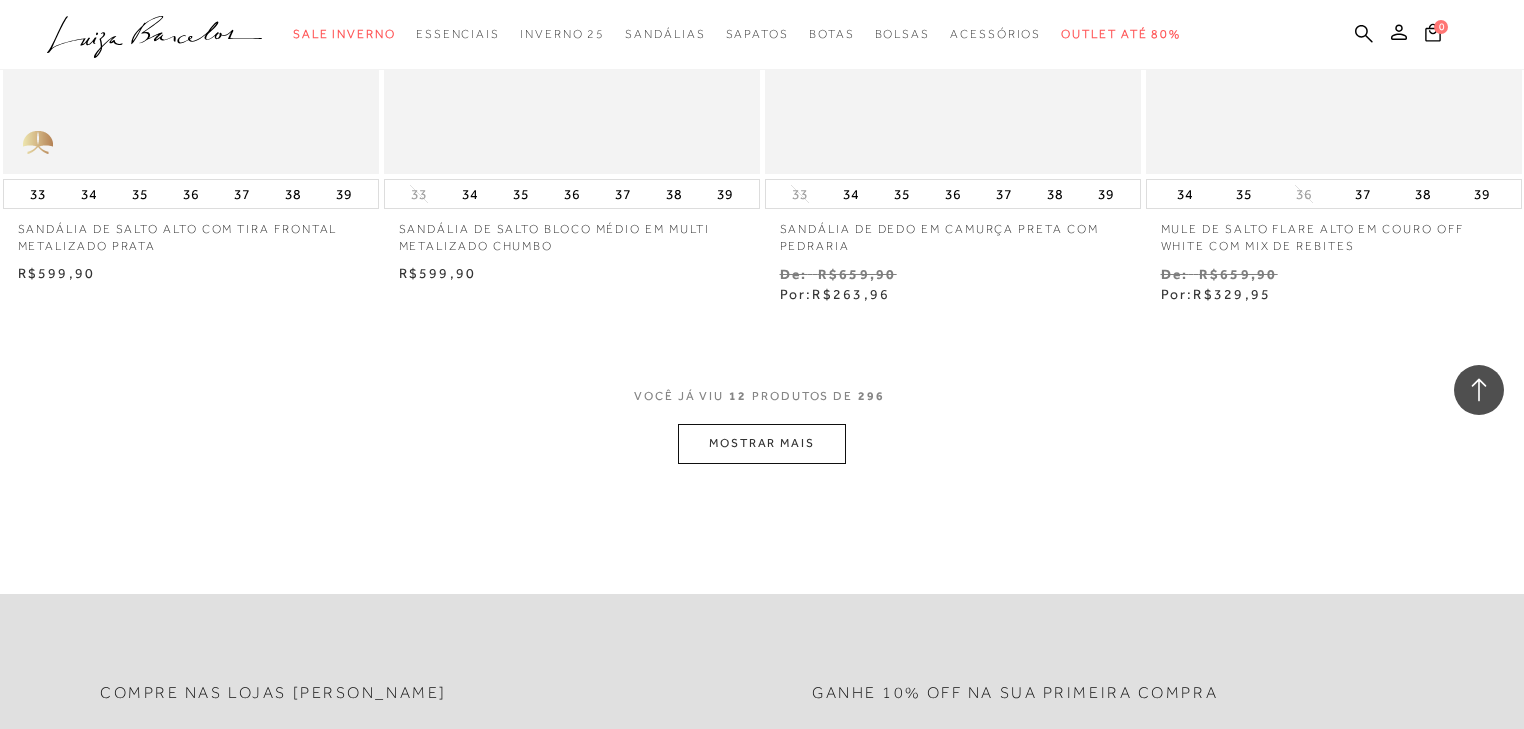 click on "MOSTRAR MAIS" at bounding box center [762, 443] 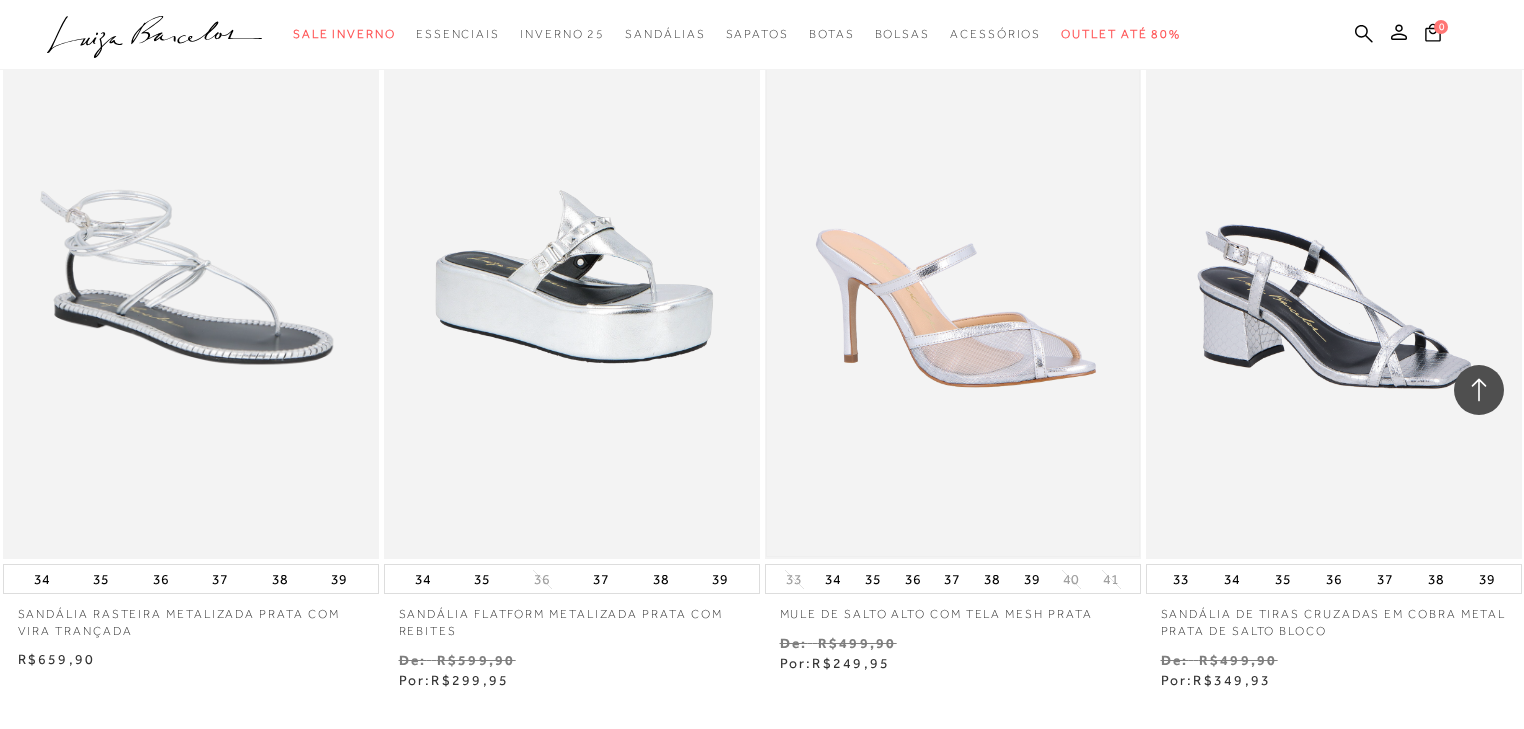 scroll, scrollTop: 4400, scrollLeft: 0, axis: vertical 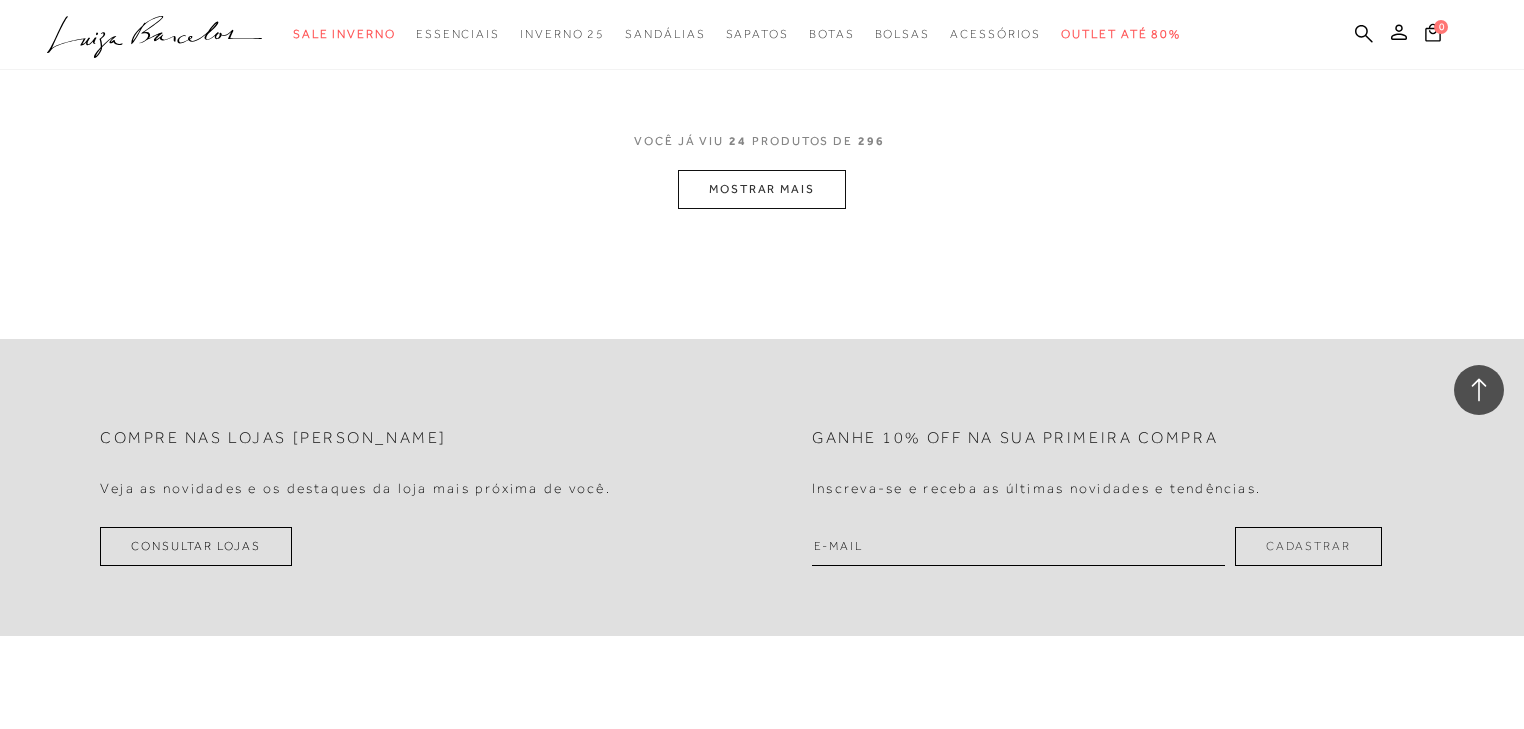 click on "MOSTRAR MAIS" at bounding box center (762, 189) 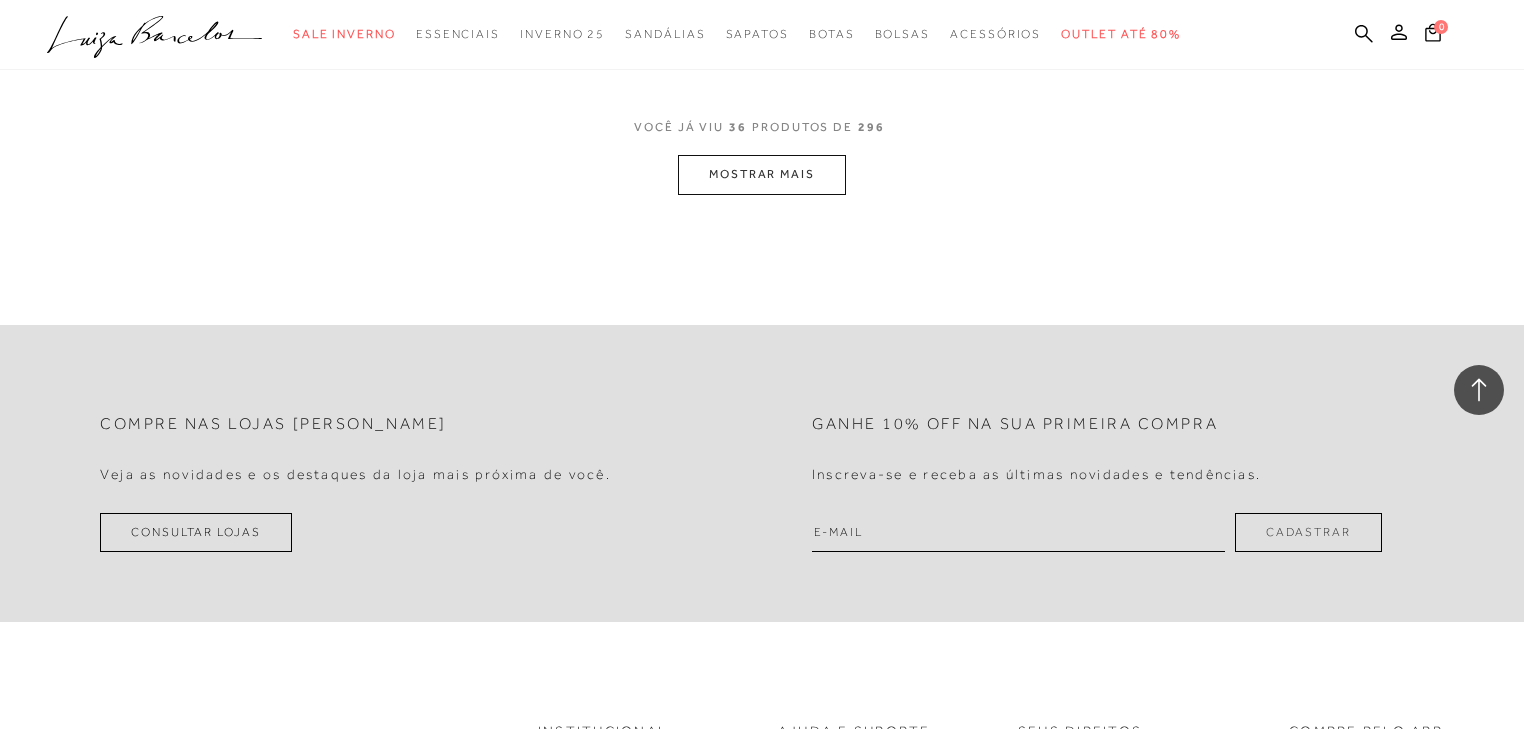 scroll, scrollTop: 6400, scrollLeft: 0, axis: vertical 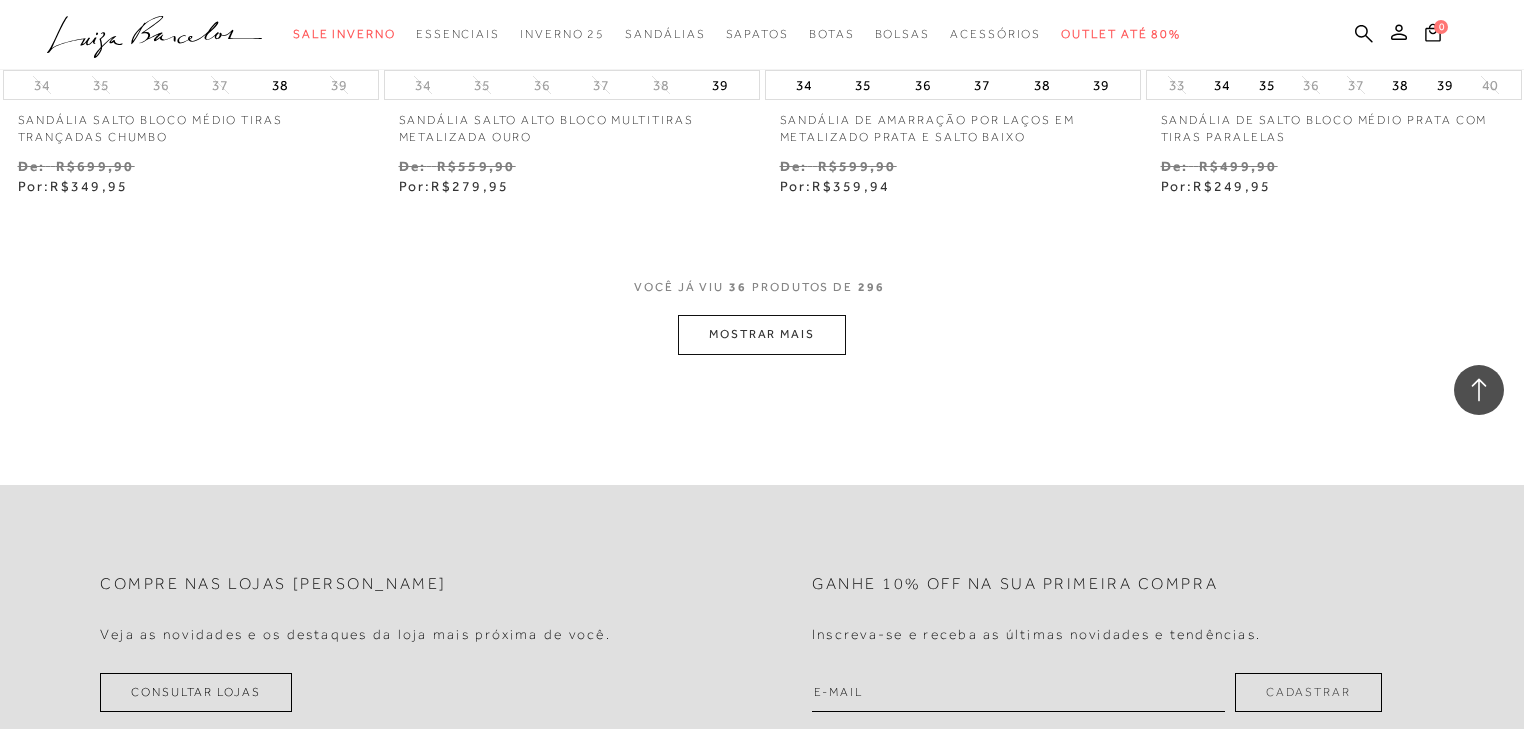 click on "MOSTRAR MAIS" at bounding box center [762, 334] 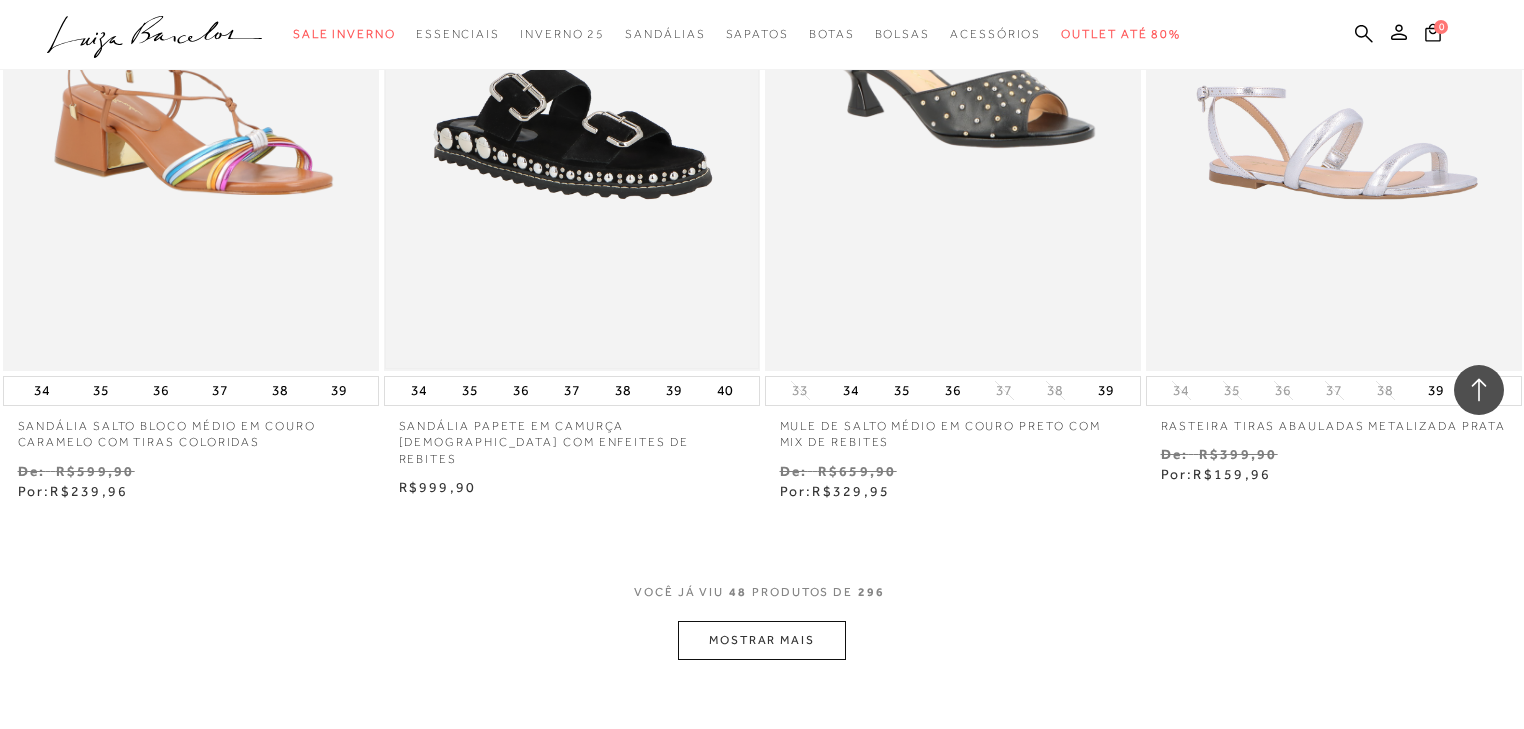 scroll, scrollTop: 8560, scrollLeft: 0, axis: vertical 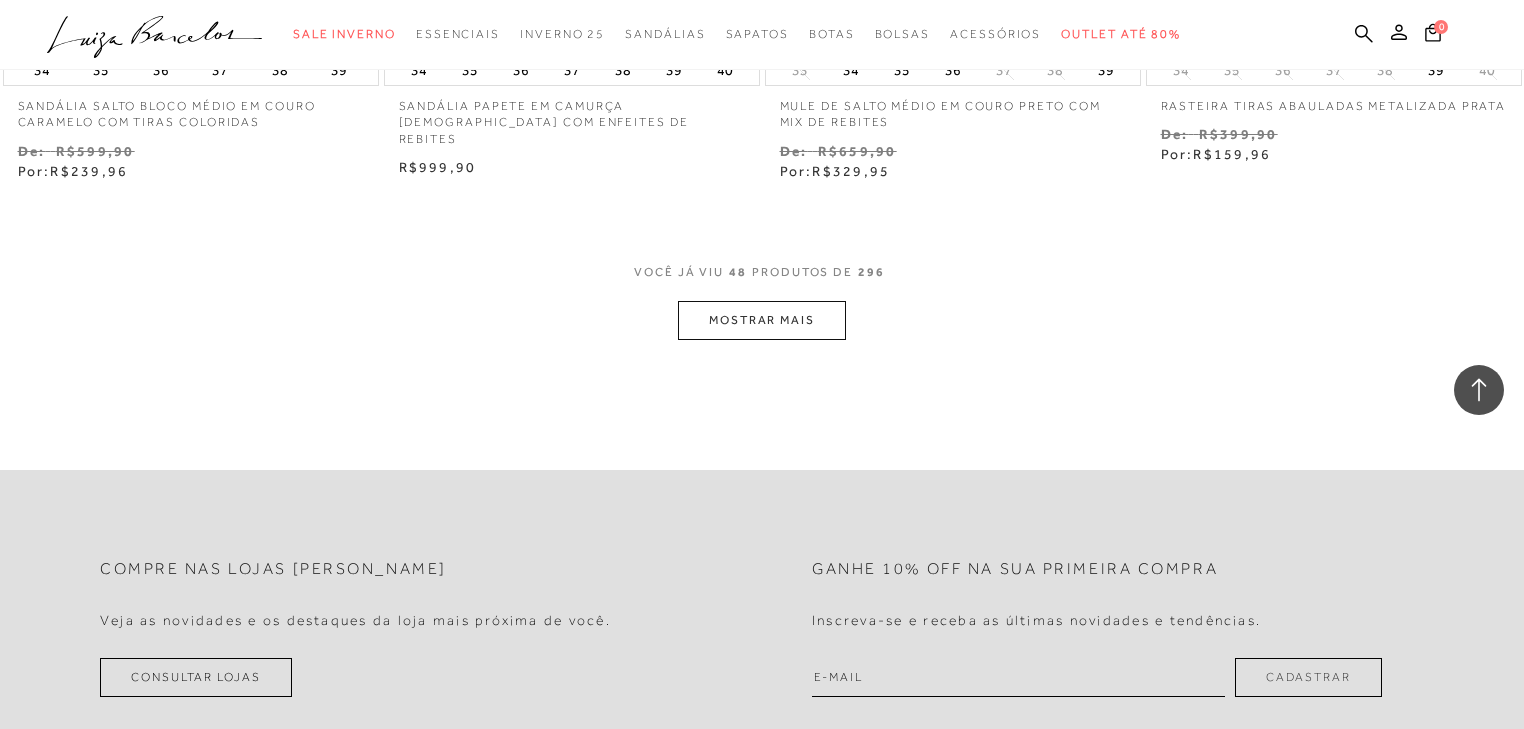 click on "MOSTRAR MAIS" at bounding box center (762, 320) 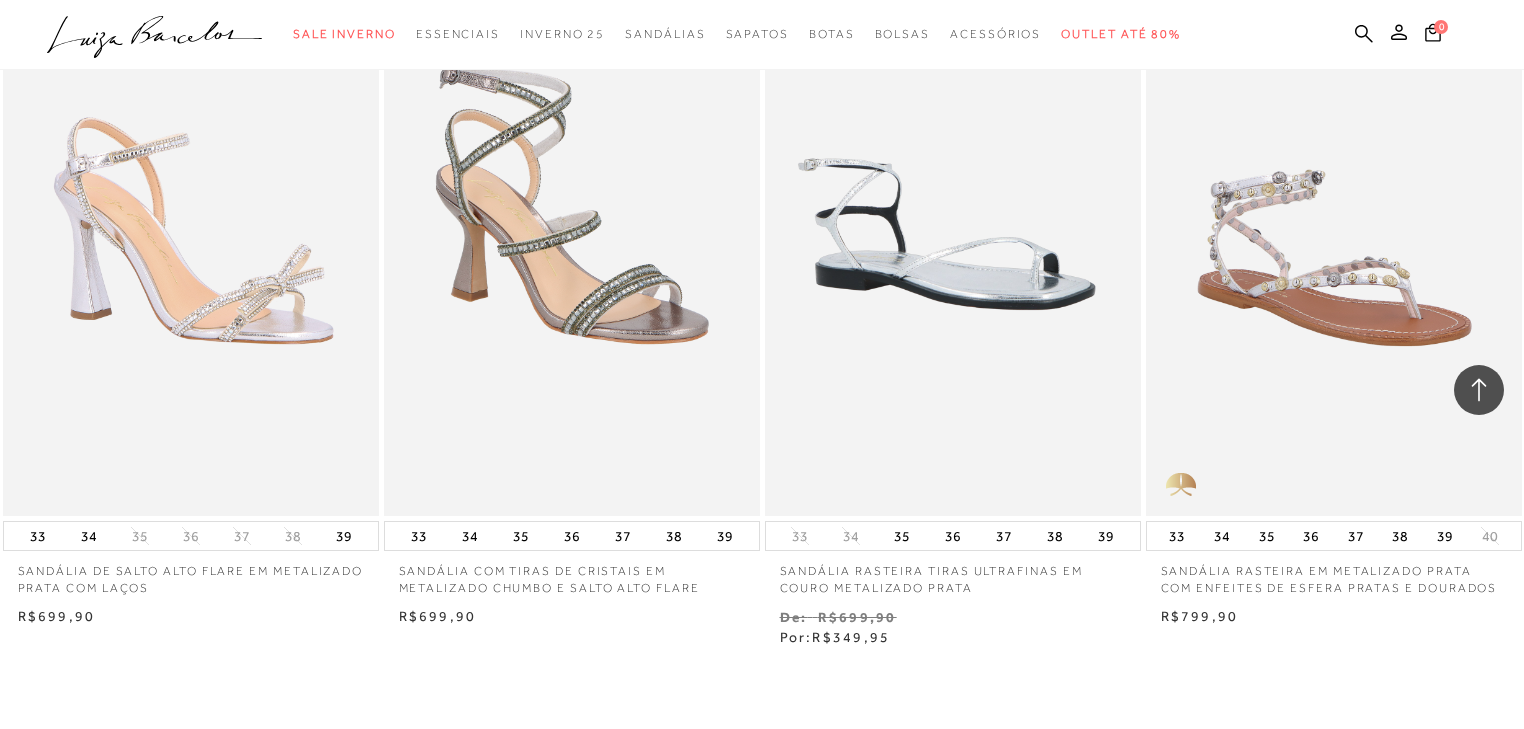 scroll, scrollTop: 10560, scrollLeft: 0, axis: vertical 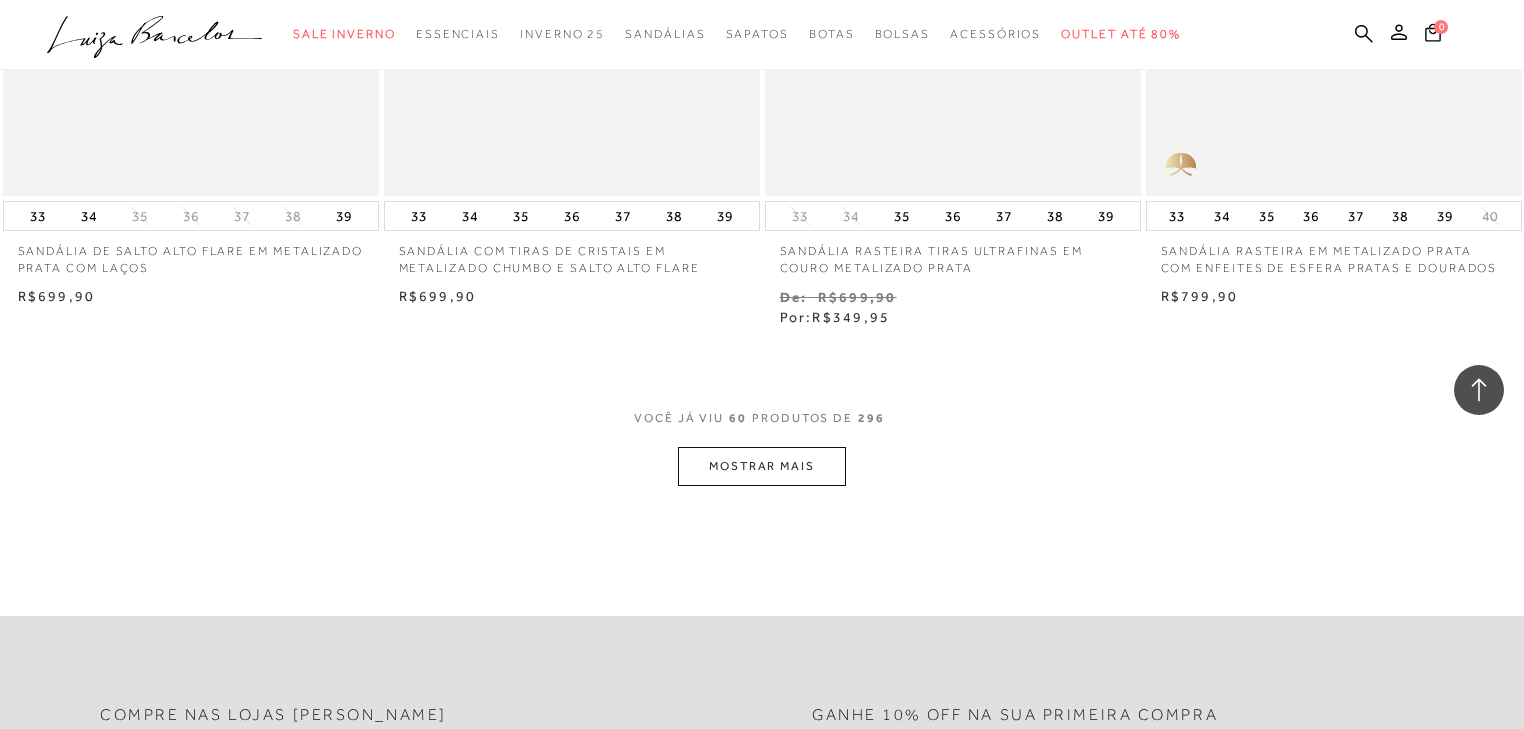 click on "MOSTRAR MAIS" at bounding box center (762, 466) 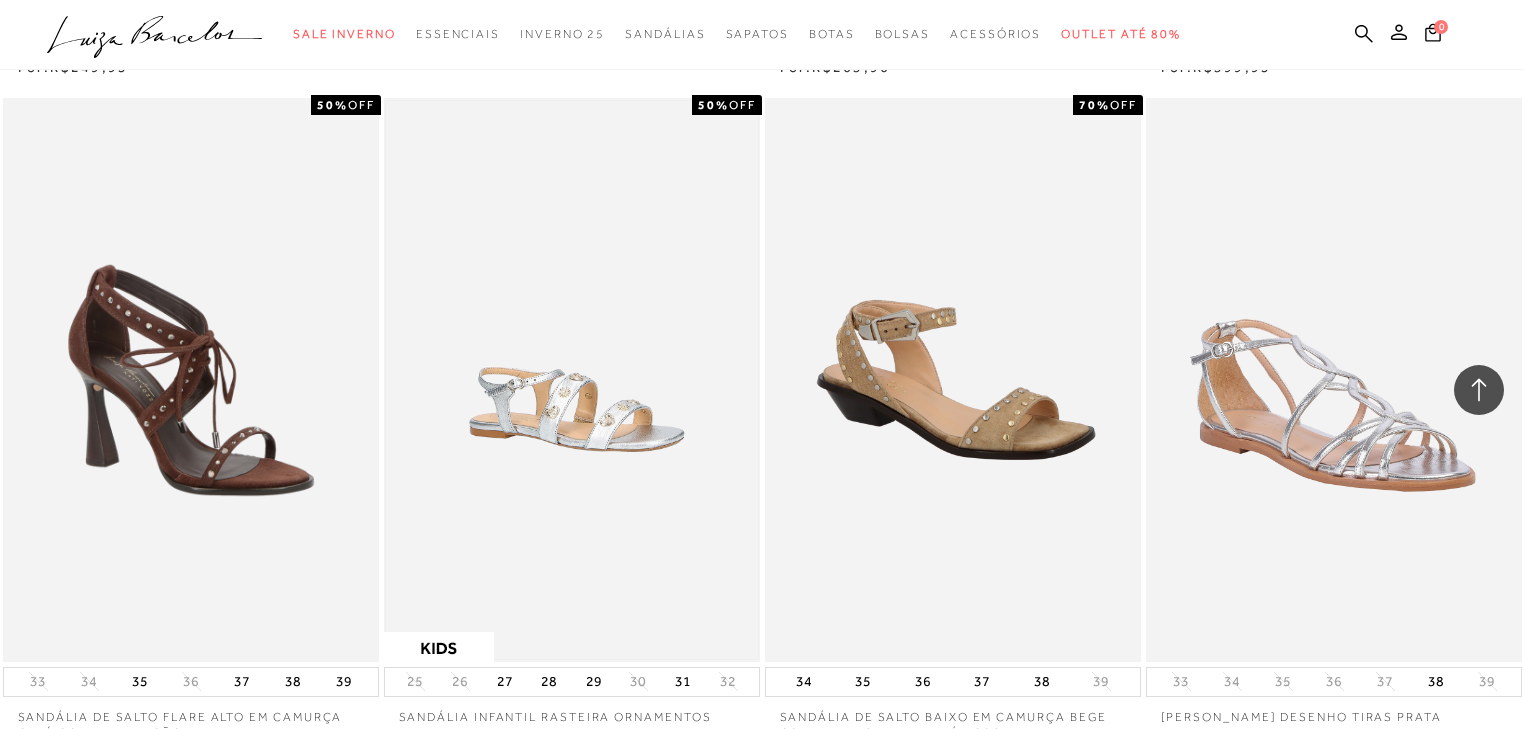 scroll, scrollTop: 12720, scrollLeft: 0, axis: vertical 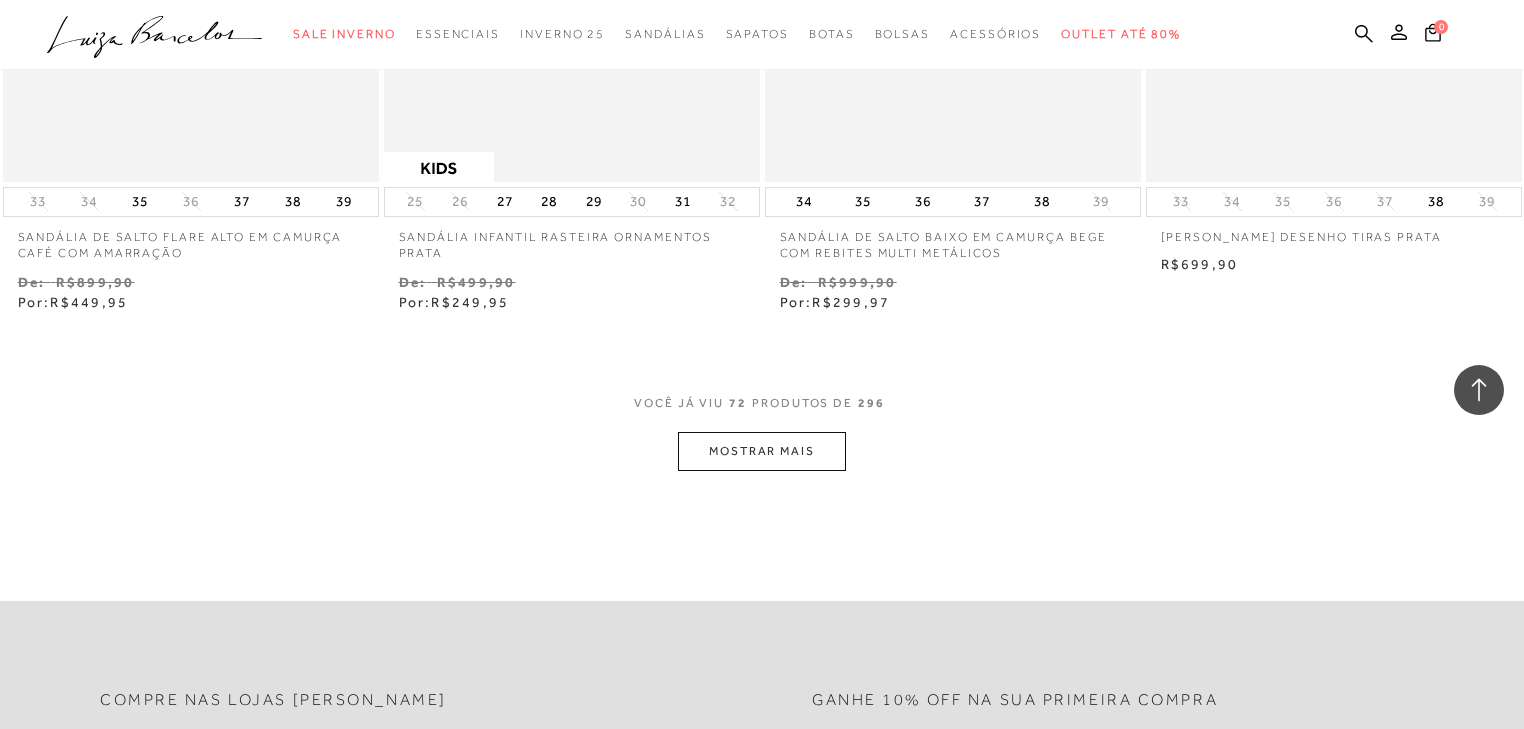 click on "MOSTRAR MAIS" at bounding box center (762, 451) 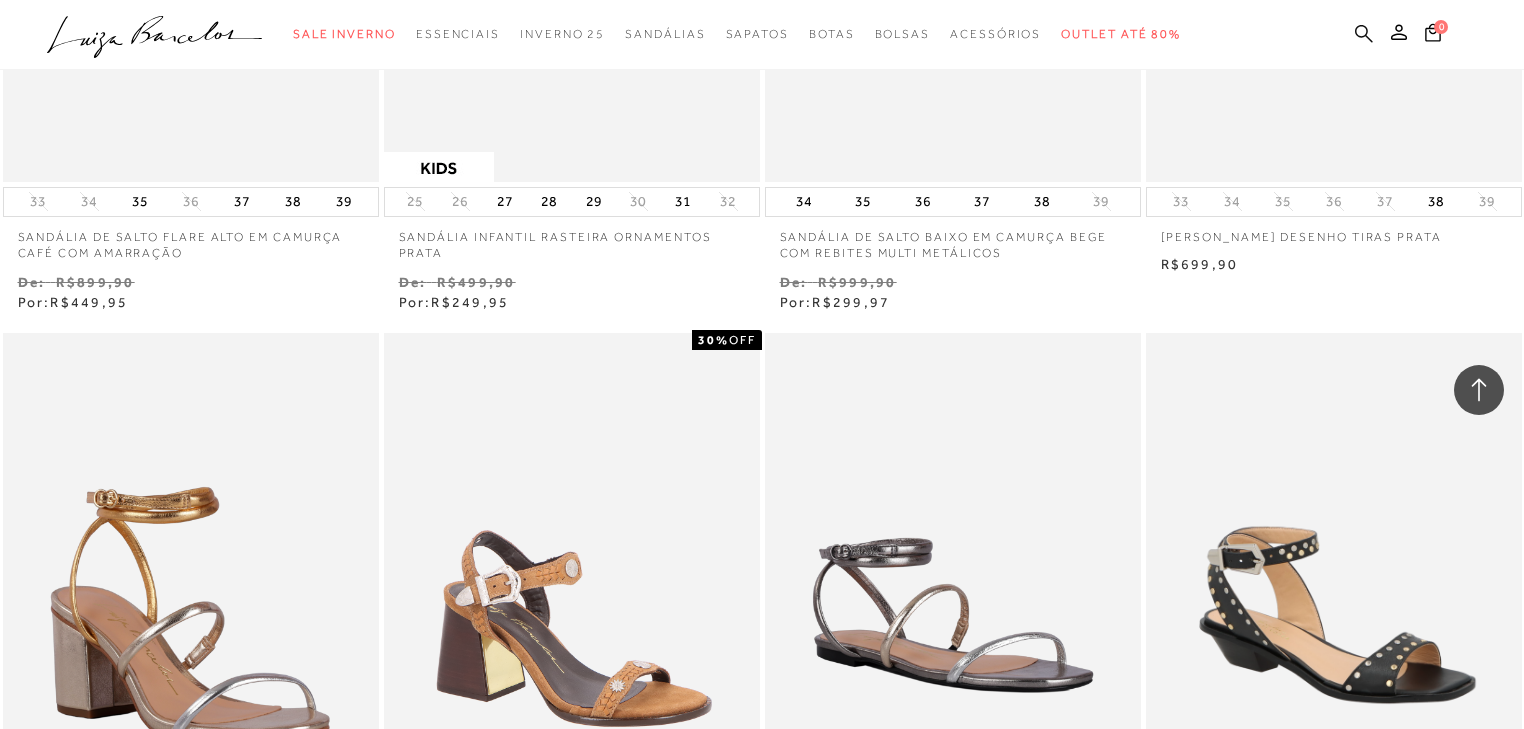 click on "categoryHeader
.a{fill-rule:evenodd;}
Sale Inverno
Modelo Sapatos" at bounding box center [762, -12720] 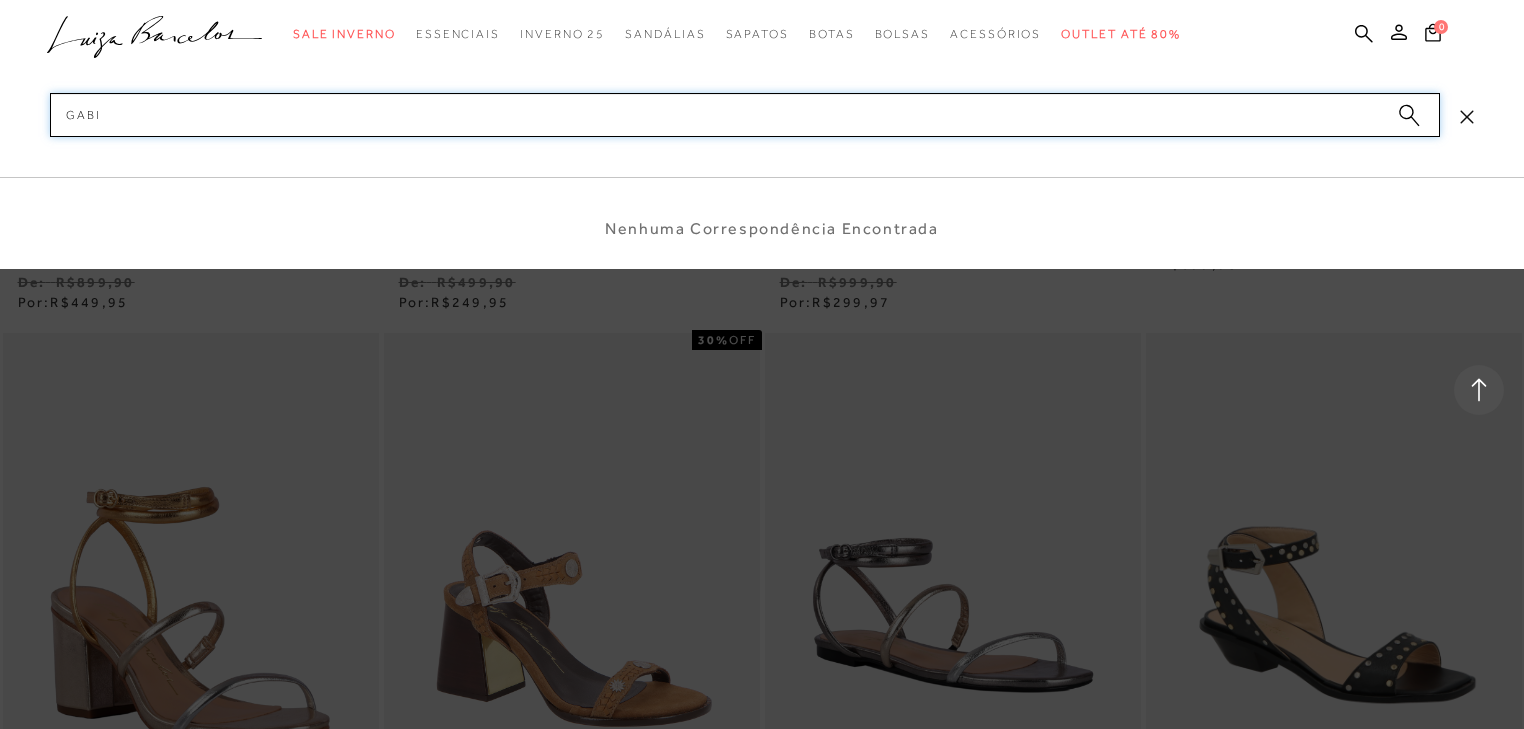 type on "gabi" 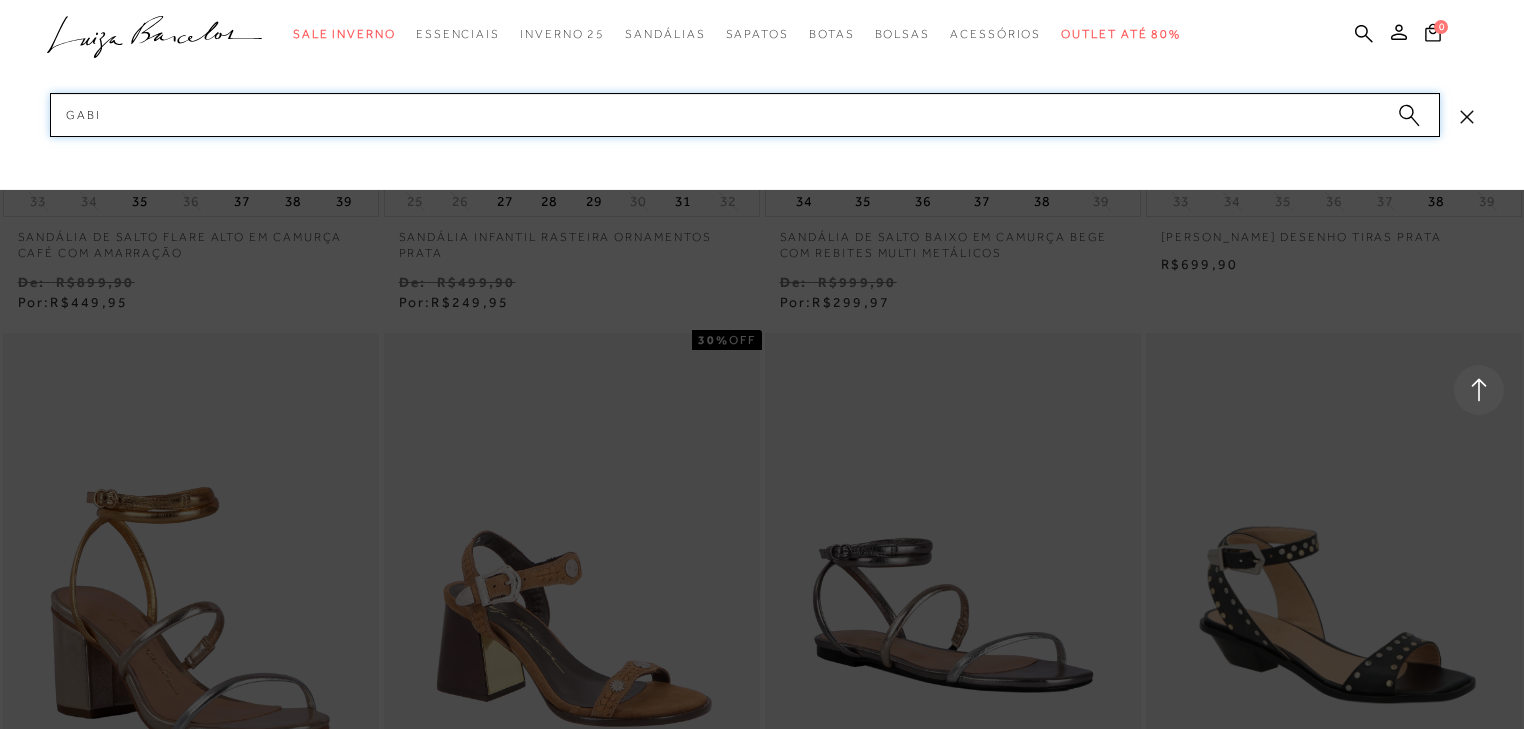 drag, startPoint x: 142, startPoint y: 108, endPoint x: 0, endPoint y: 119, distance: 142.42542 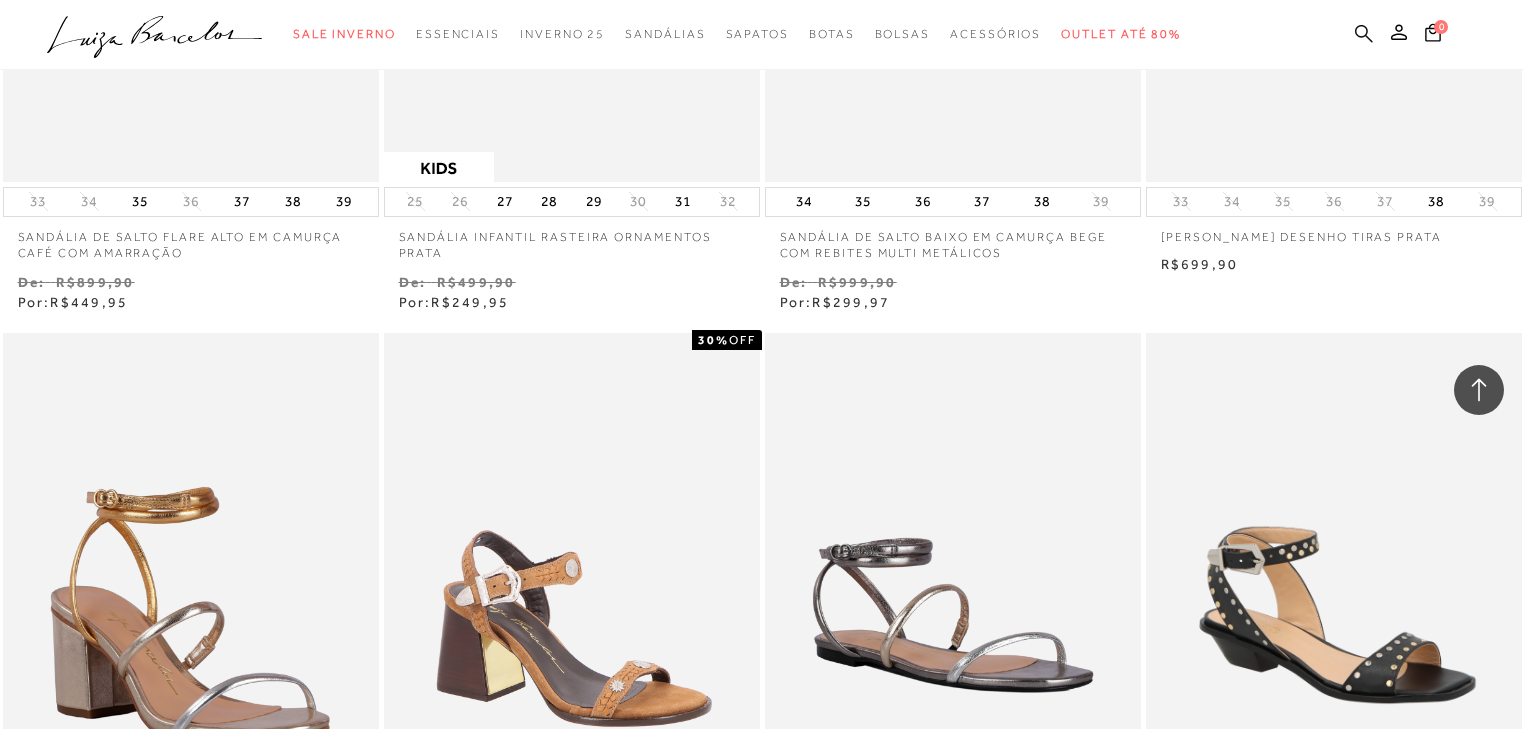click 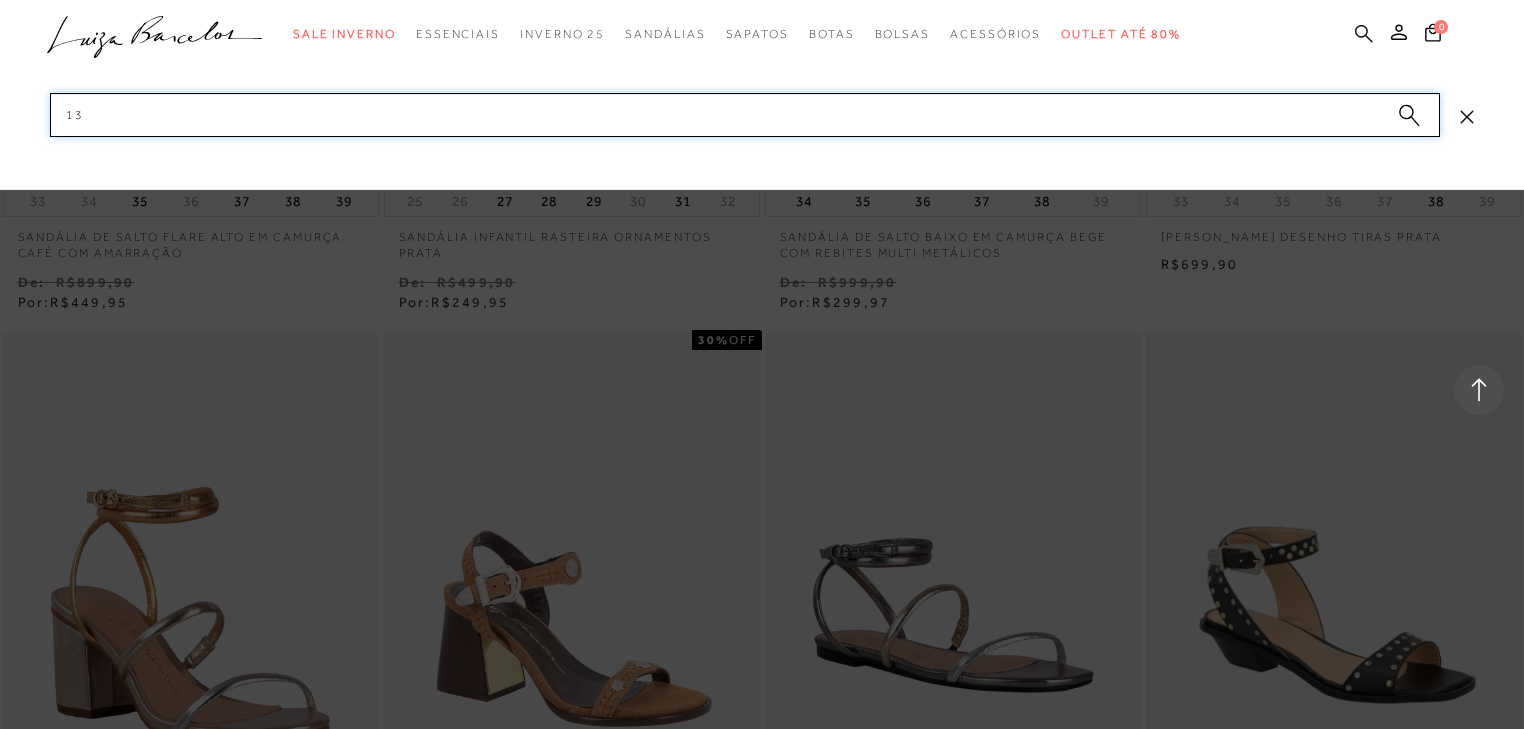 type on "1" 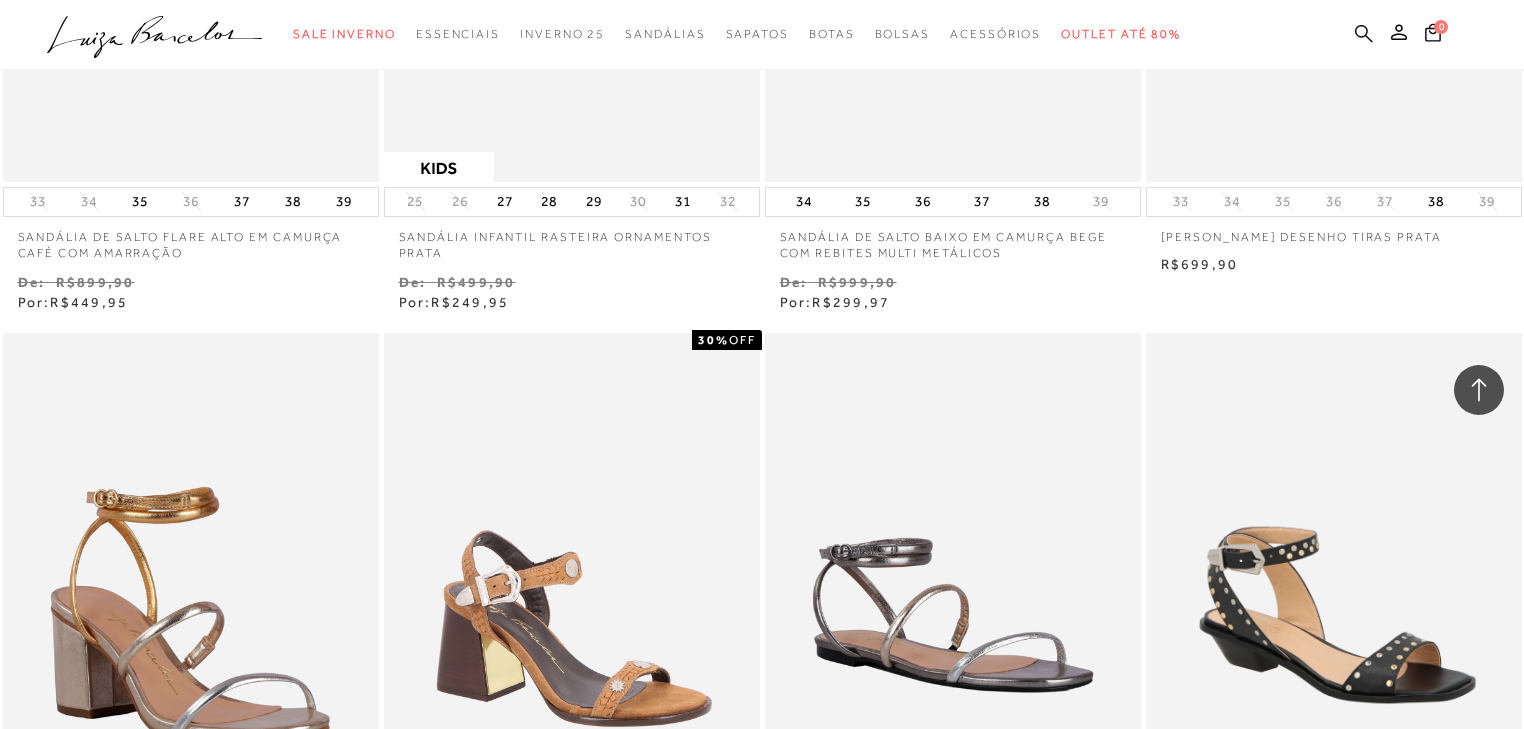 click 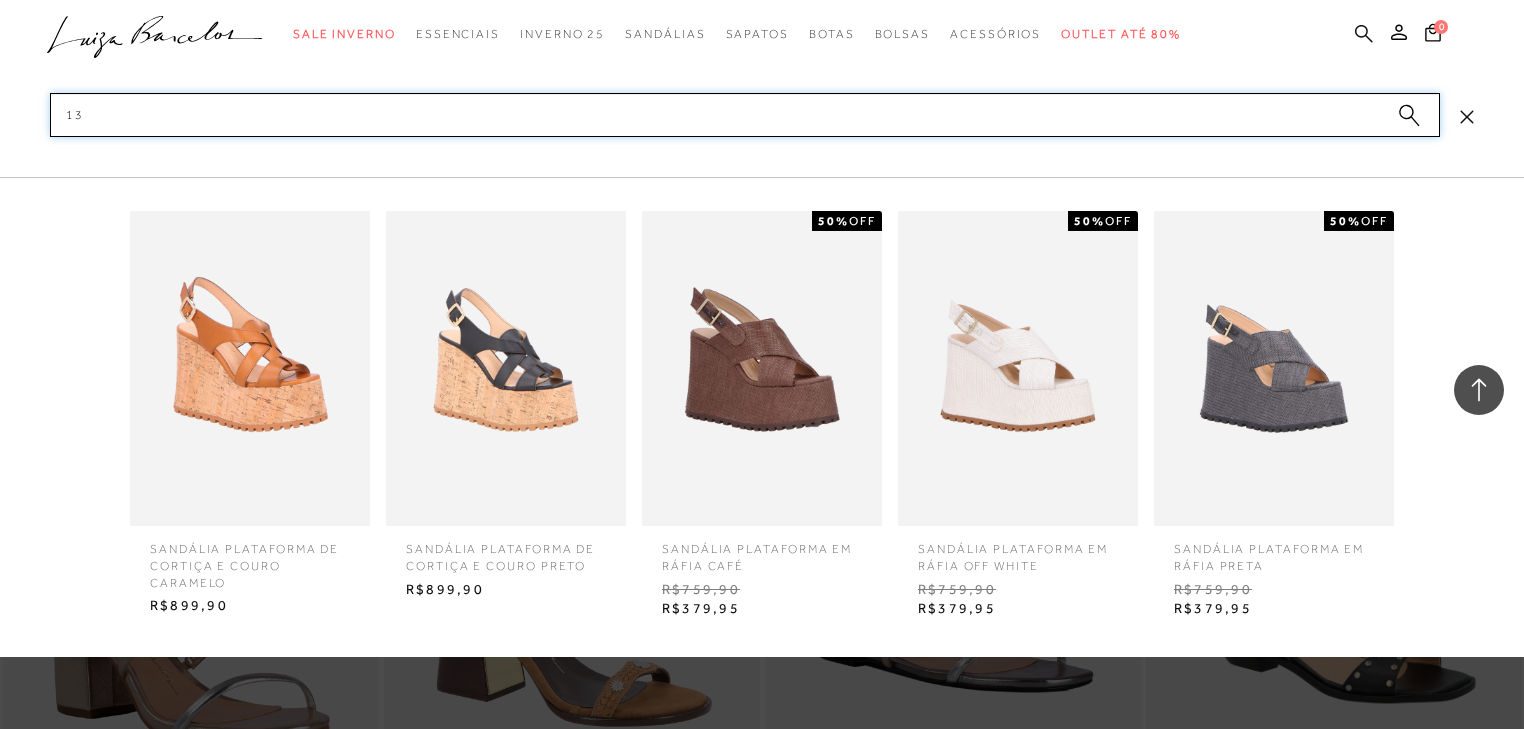 type on "1" 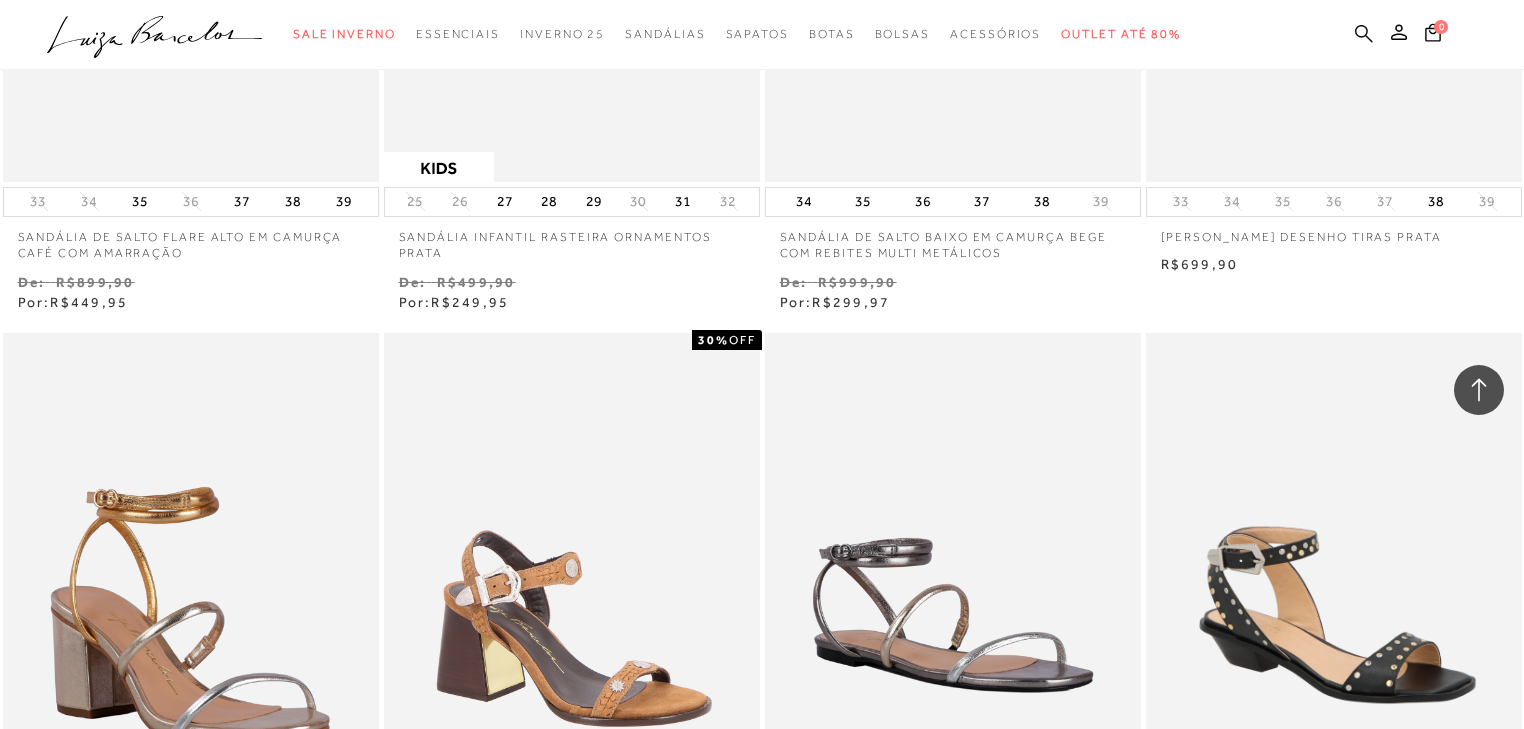 click 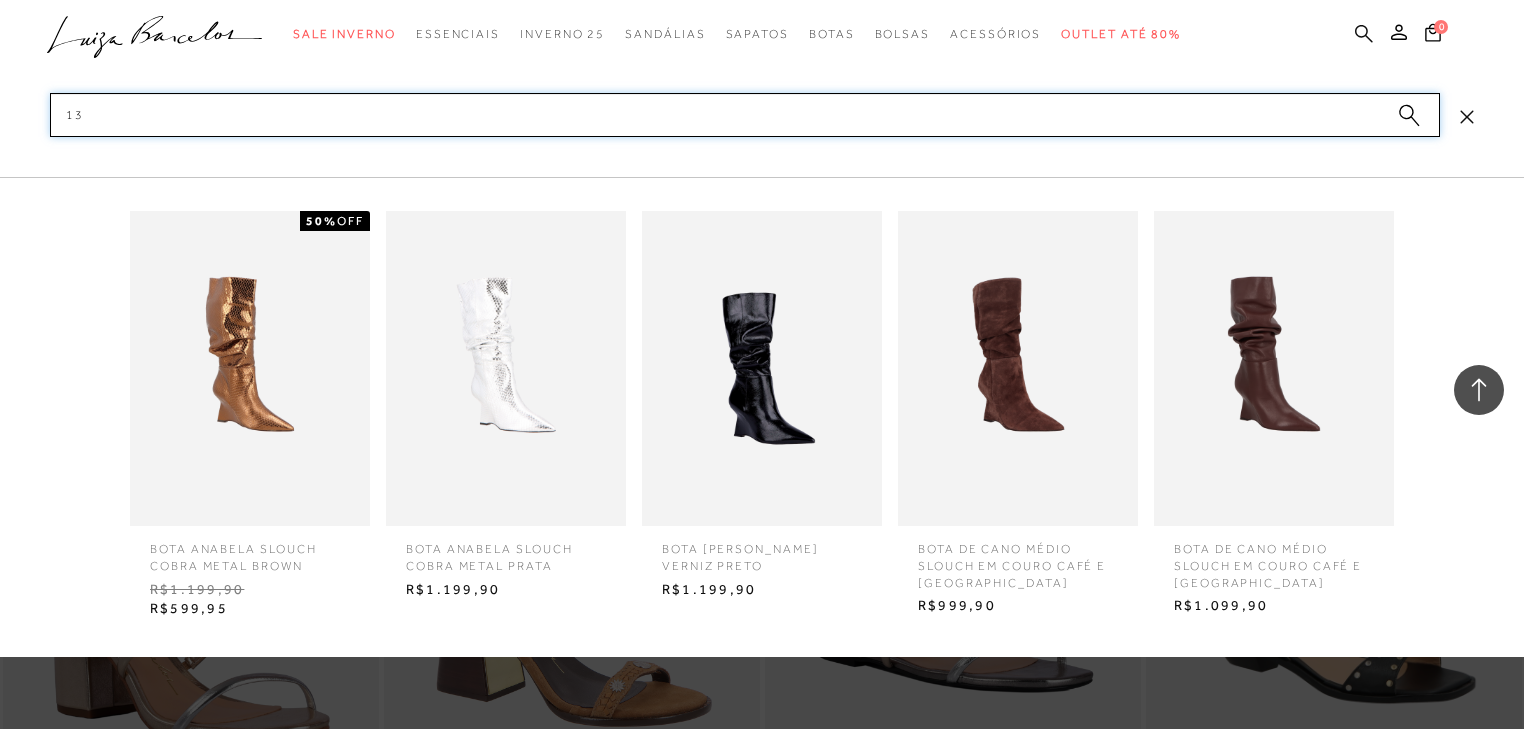 type on "1" 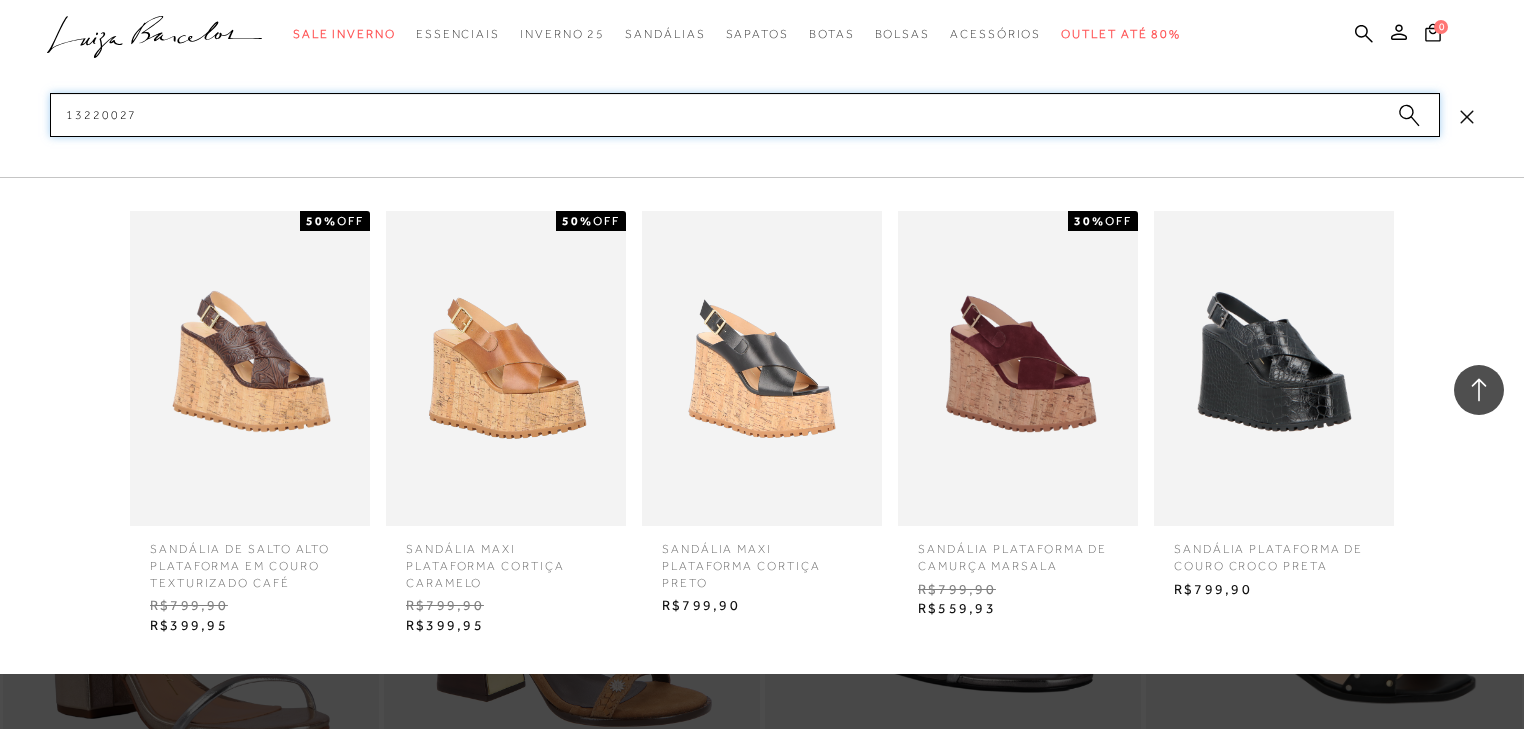 type on "13220027" 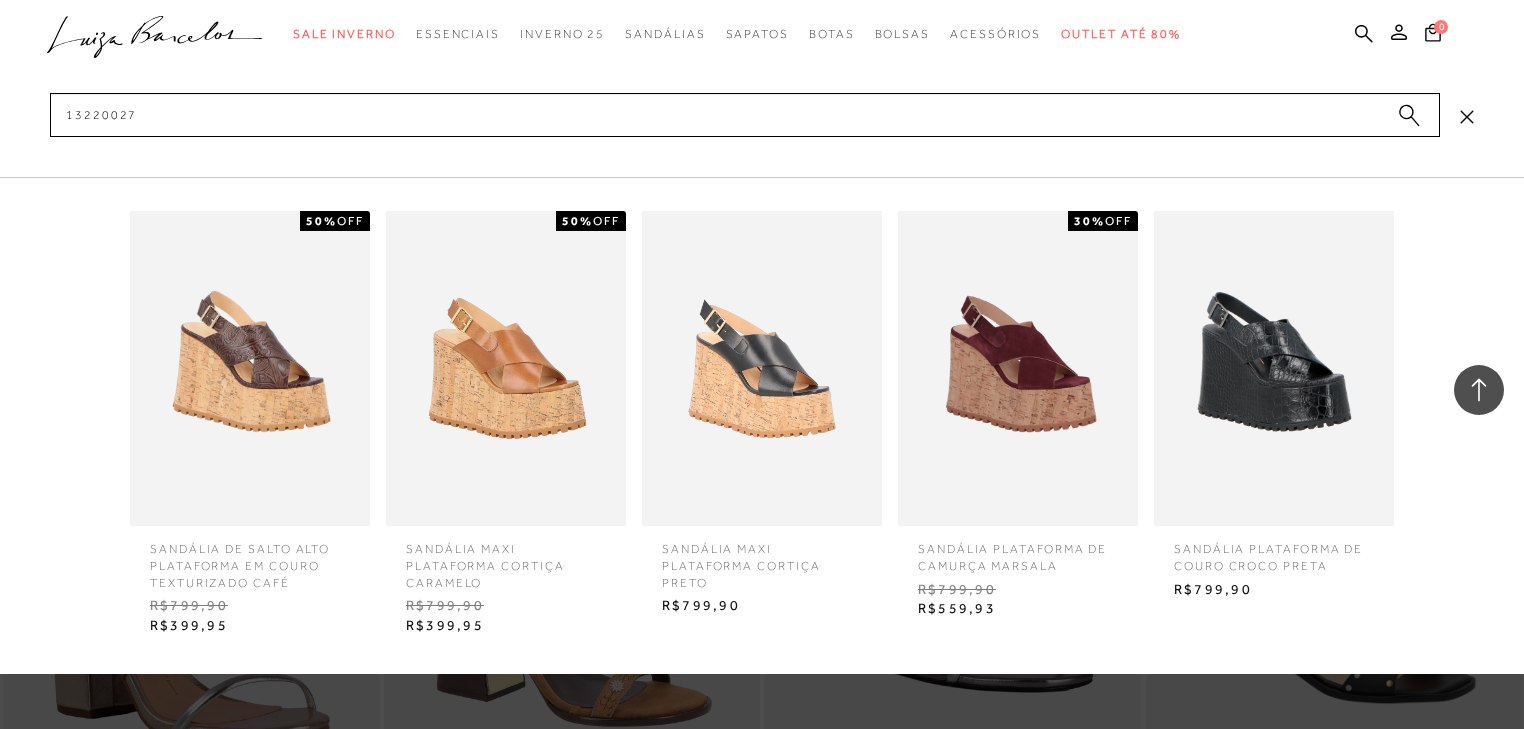 click at bounding box center (762, 368) 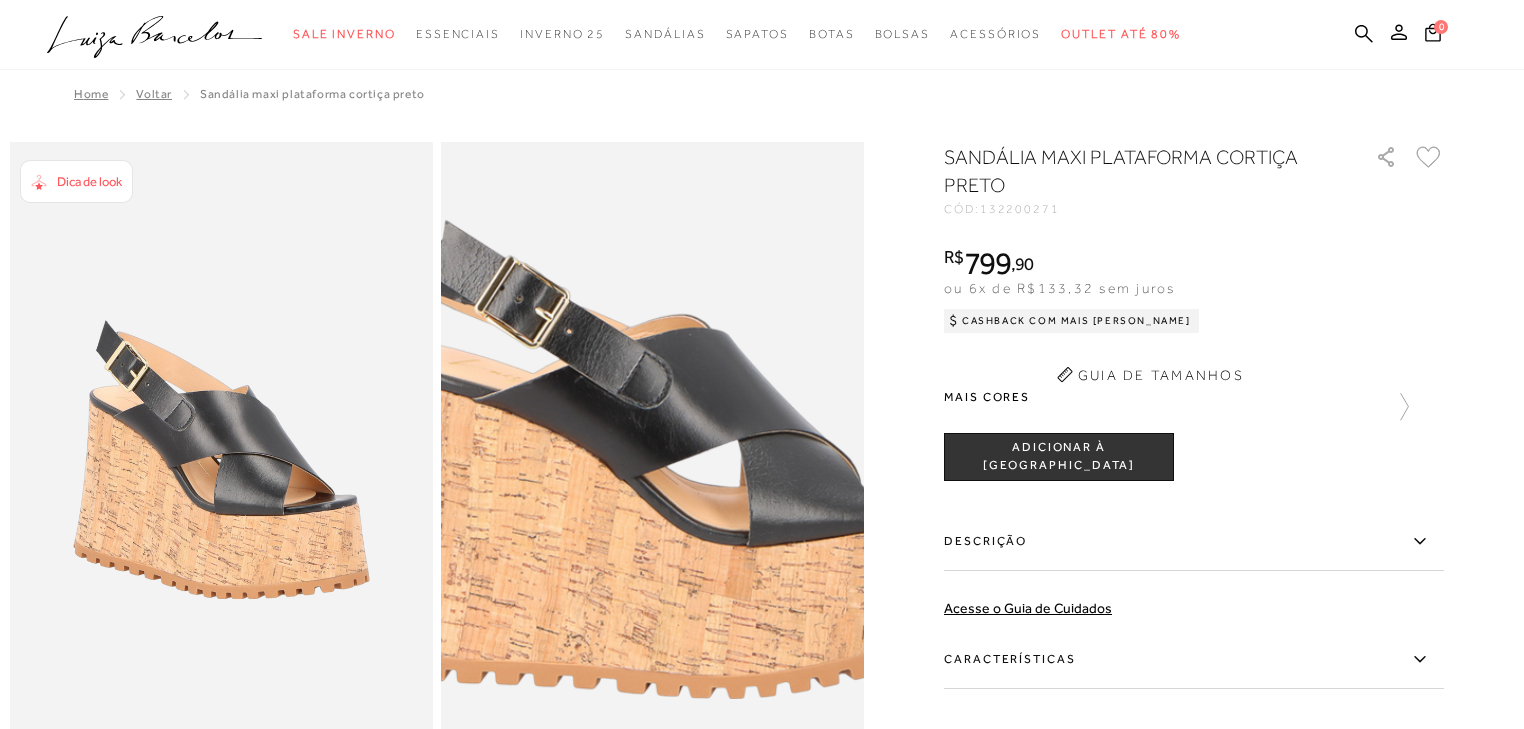 scroll, scrollTop: 0, scrollLeft: 0, axis: both 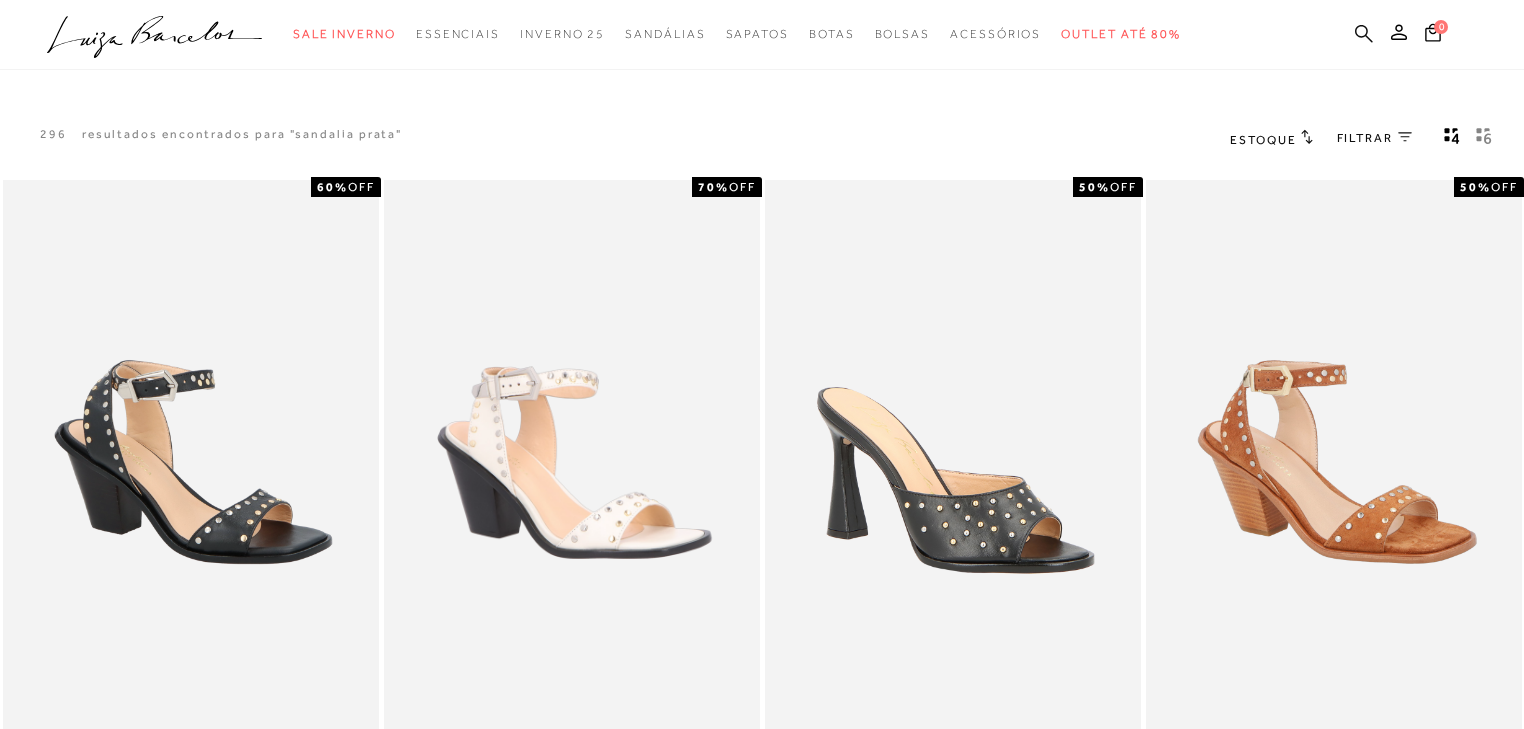 click 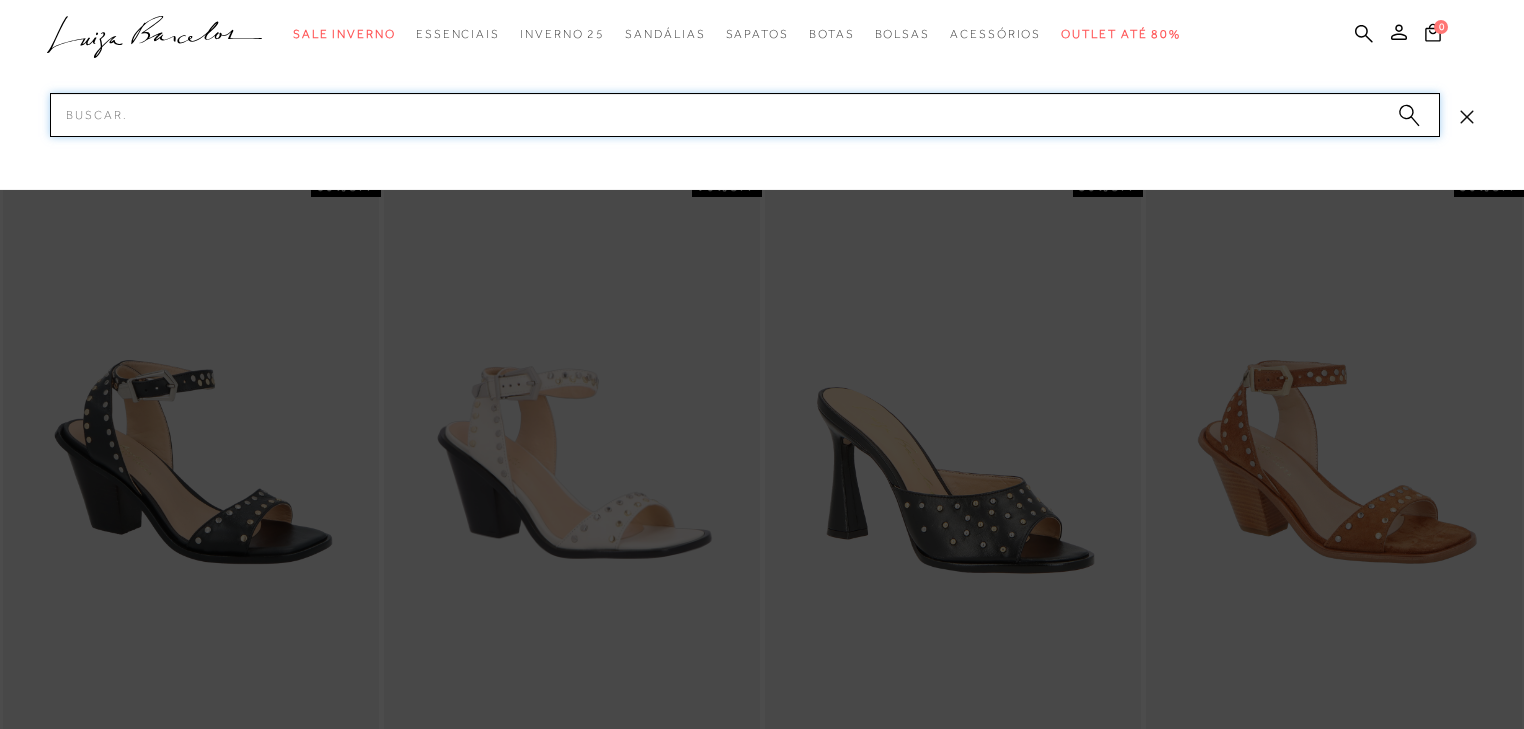 click on "Pesquisar" at bounding box center [745, 115] 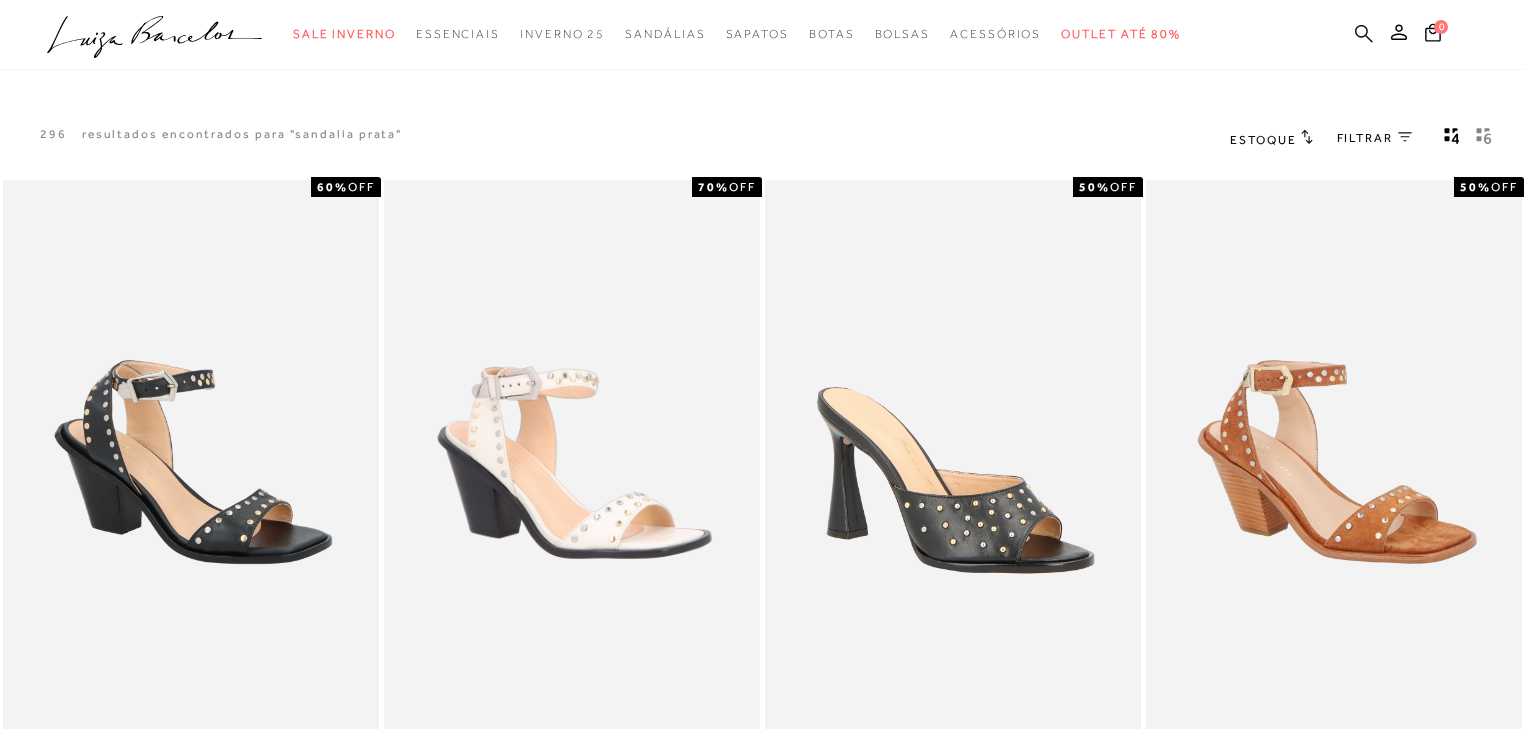 click 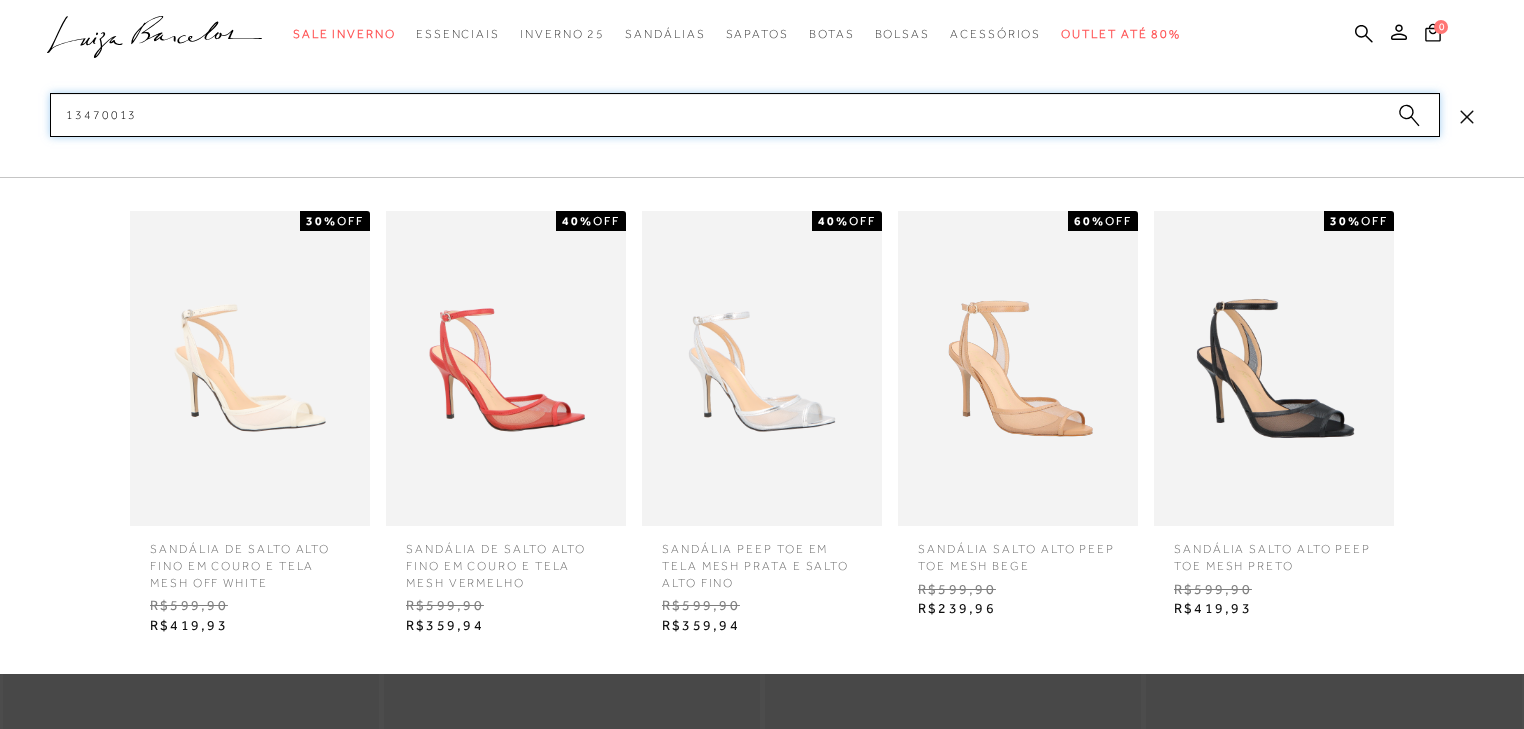 type on "13470013" 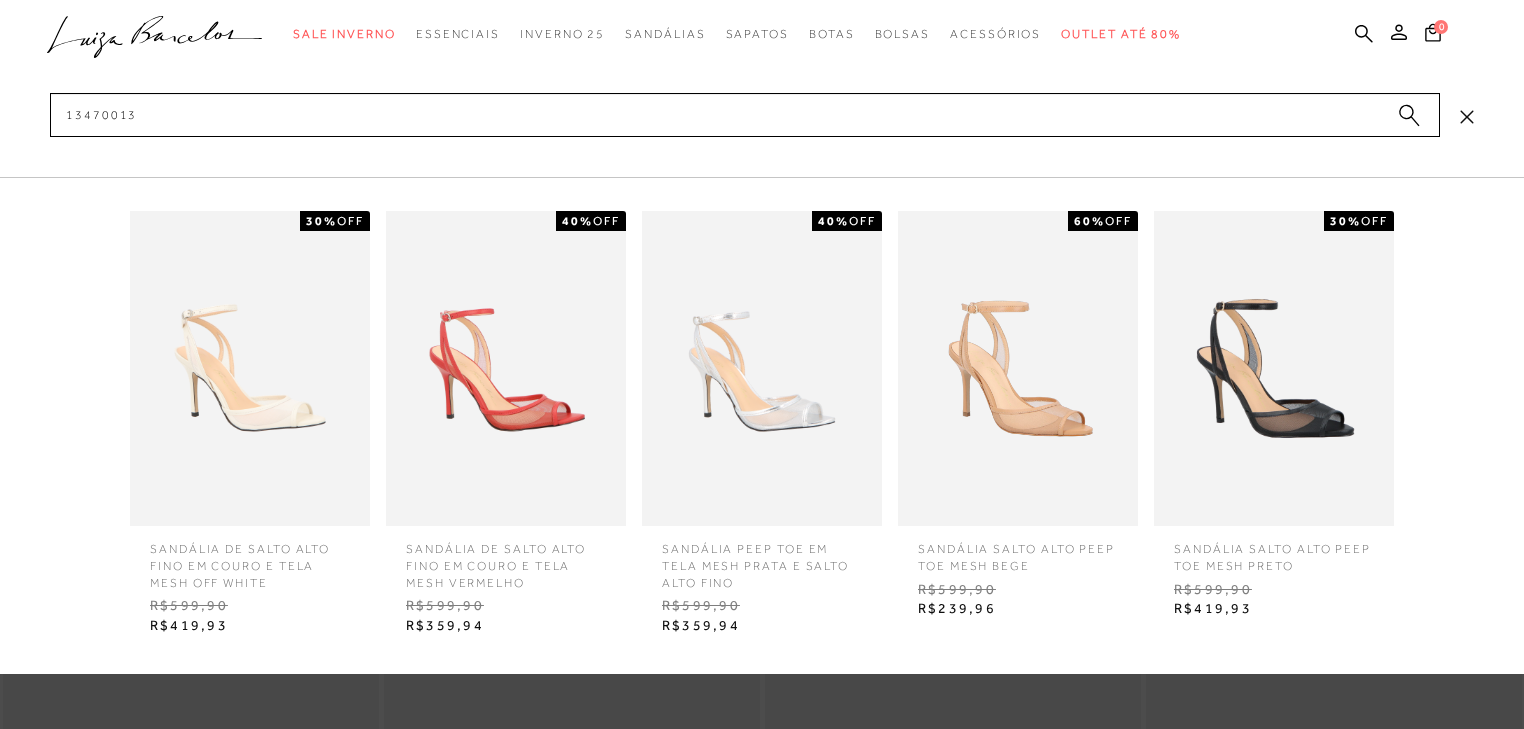 click at bounding box center [762, 368] 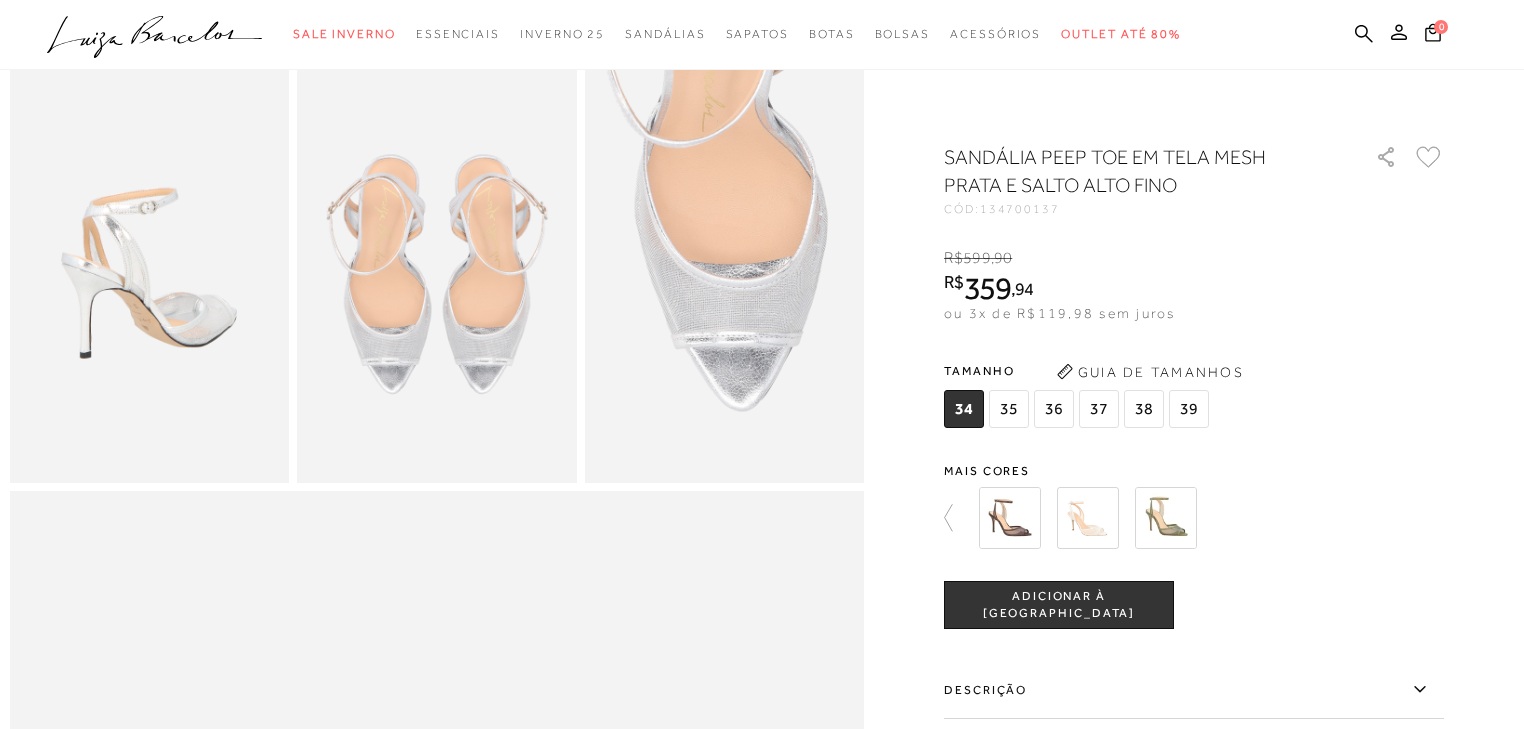 scroll, scrollTop: 1280, scrollLeft: 0, axis: vertical 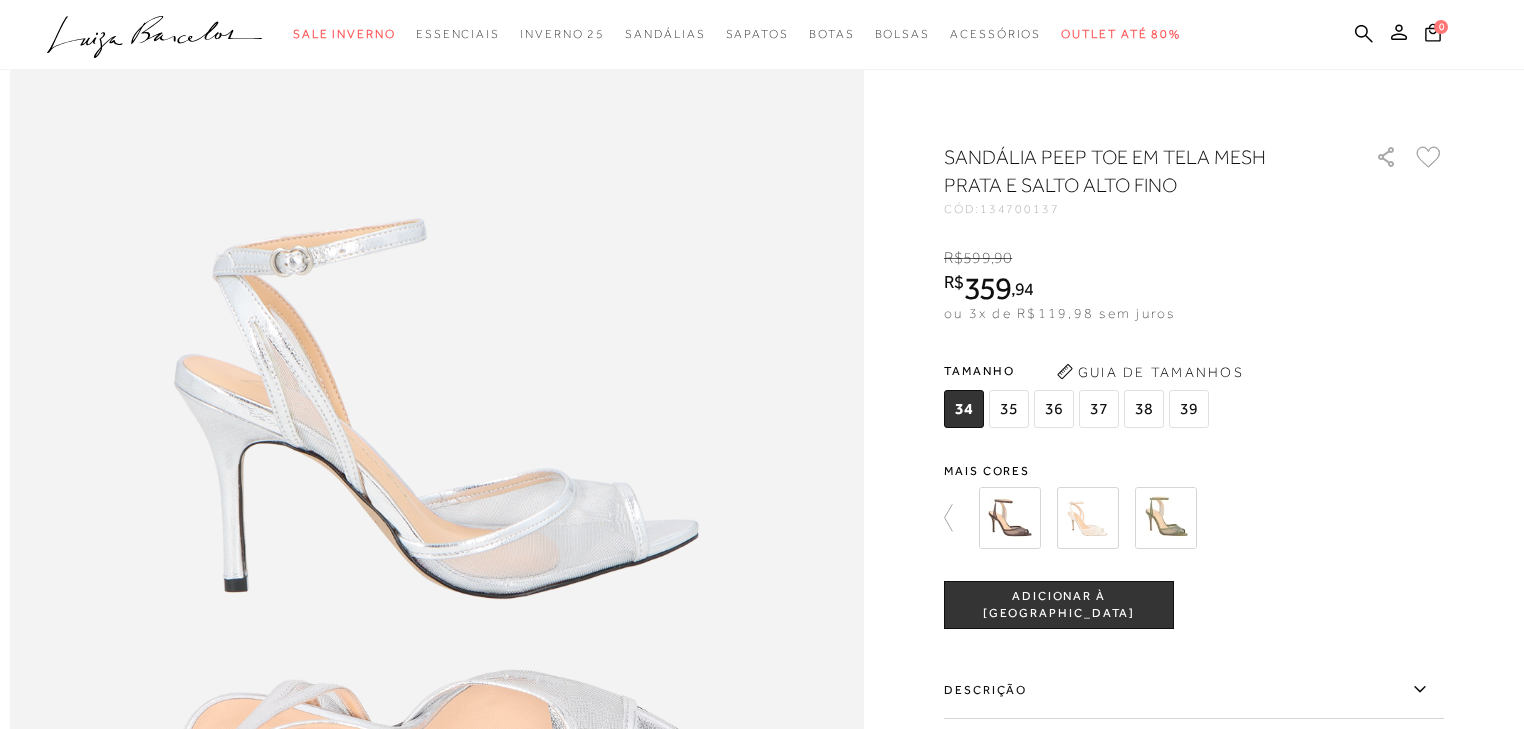 click 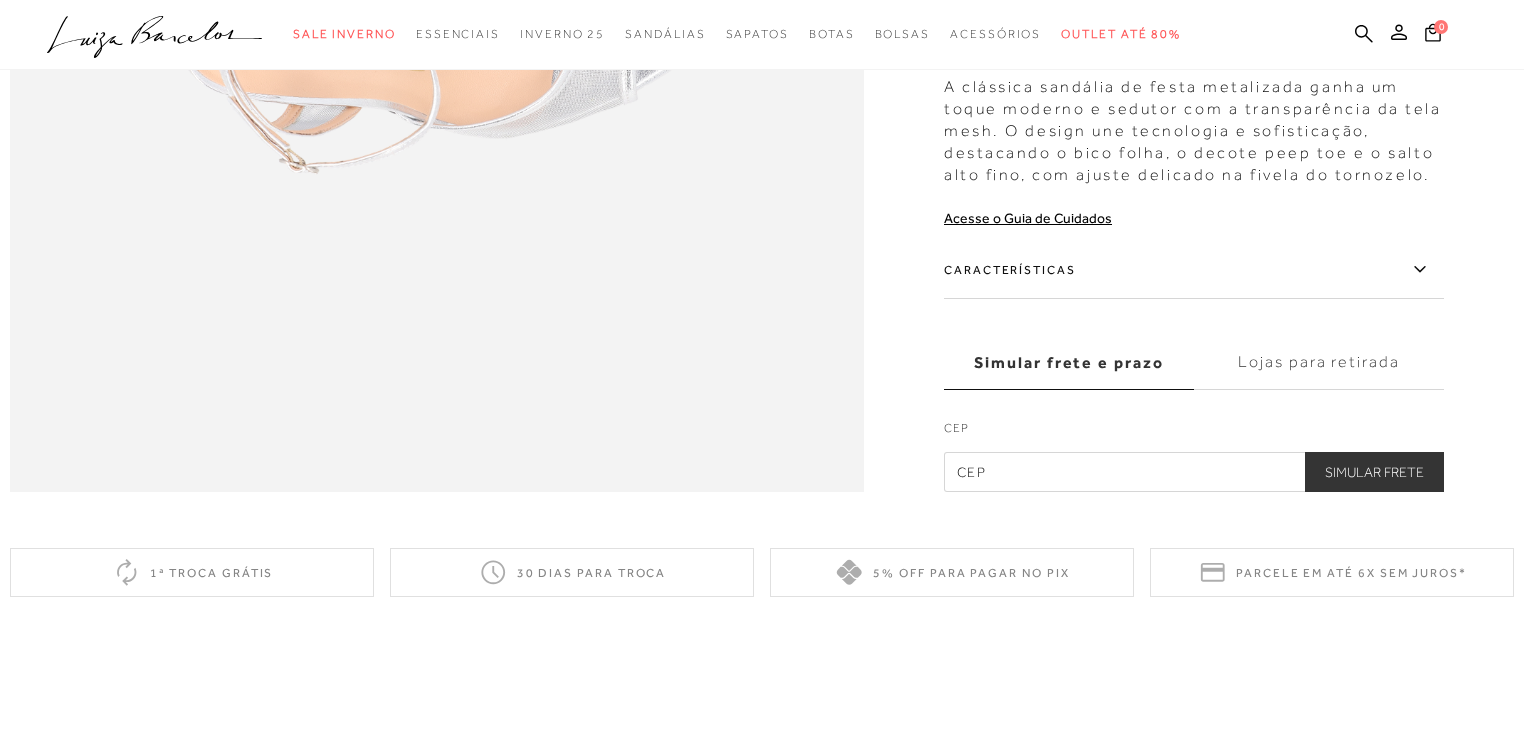 scroll, scrollTop: 2006, scrollLeft: 0, axis: vertical 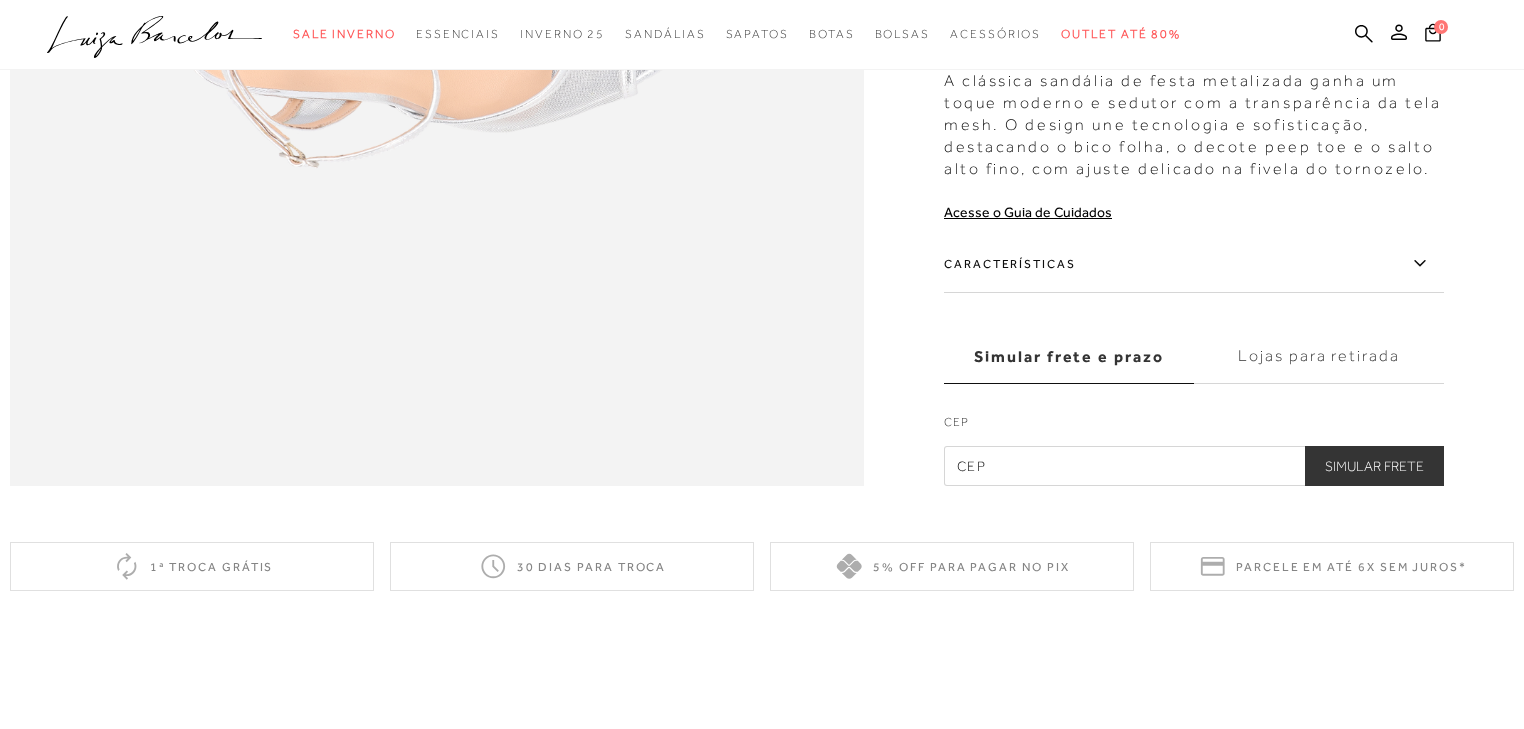 click 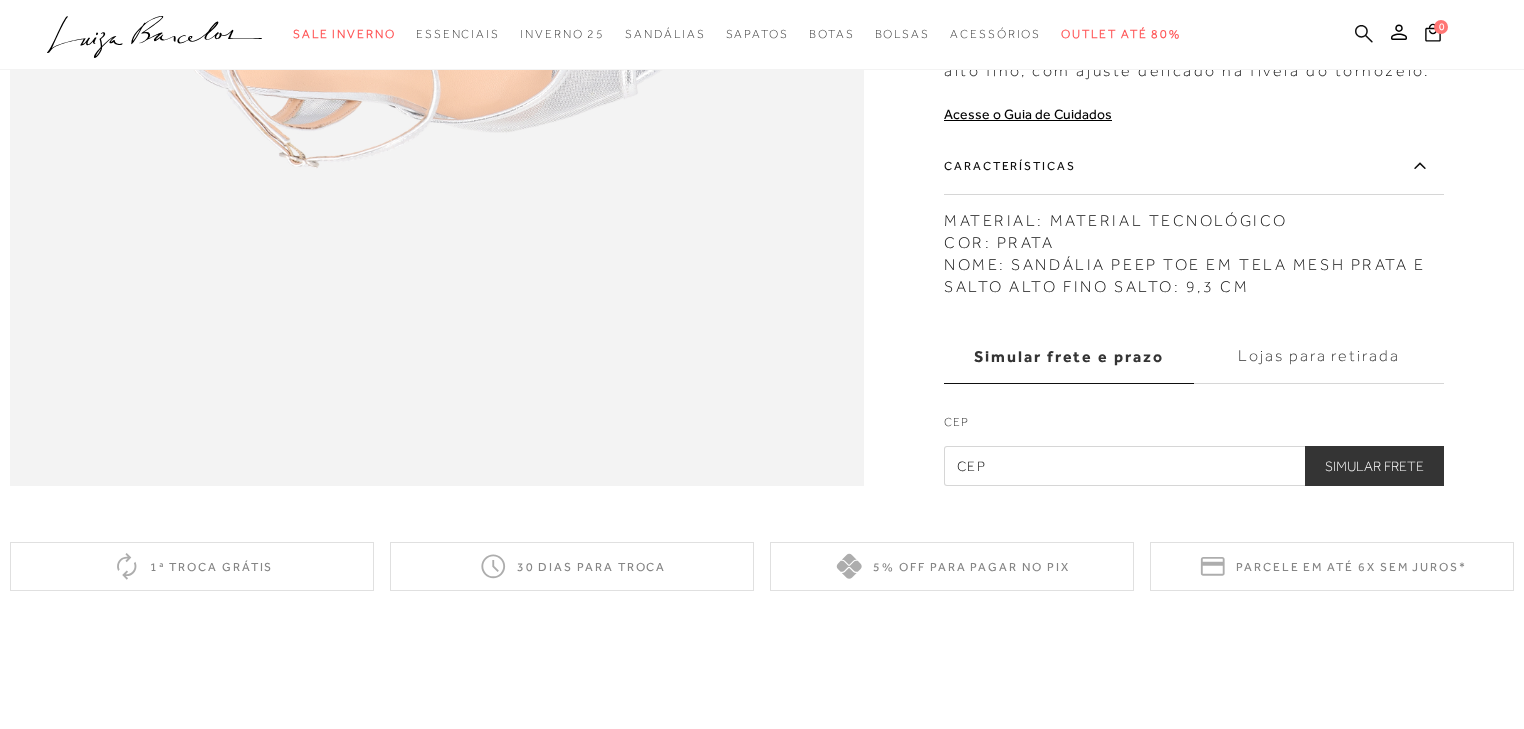 click 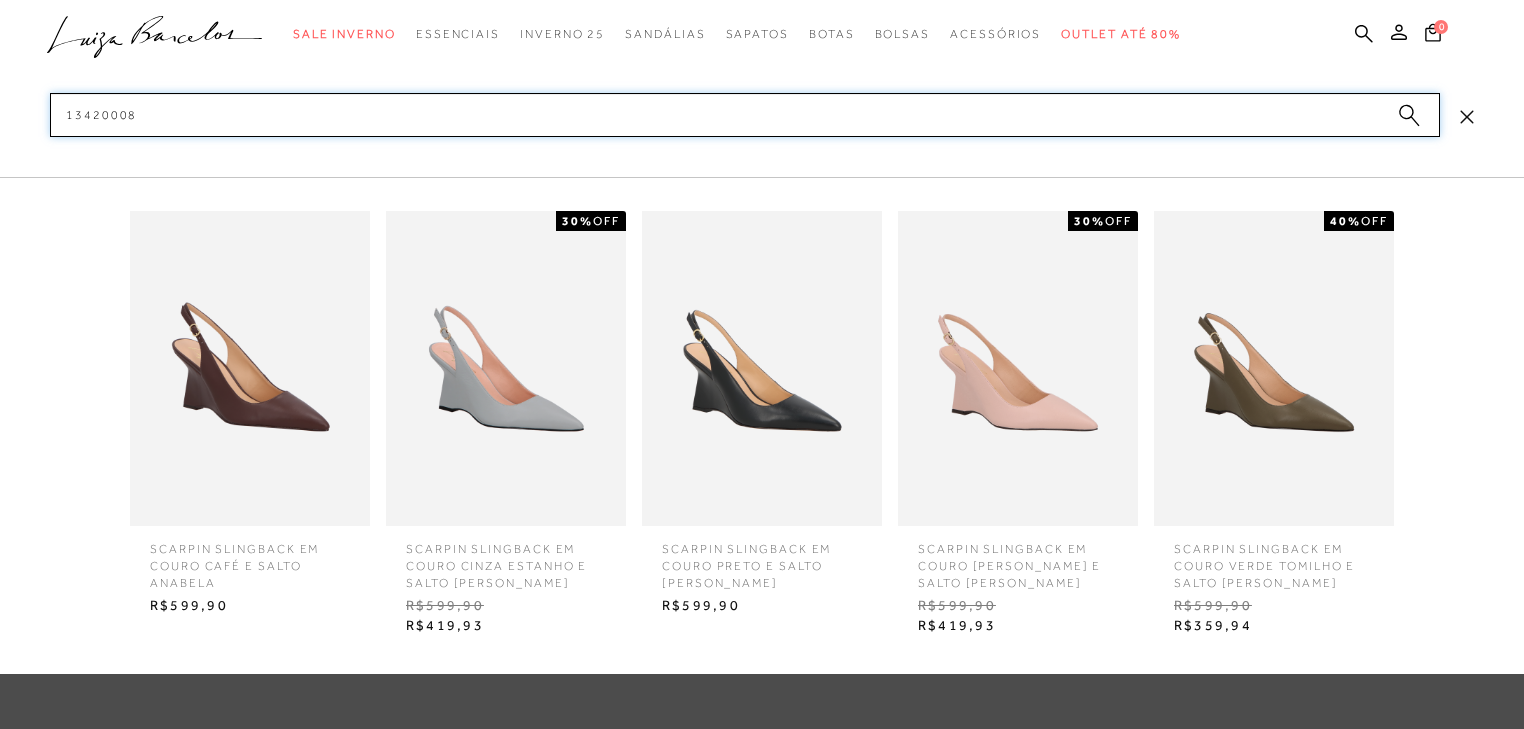 type on "13420008" 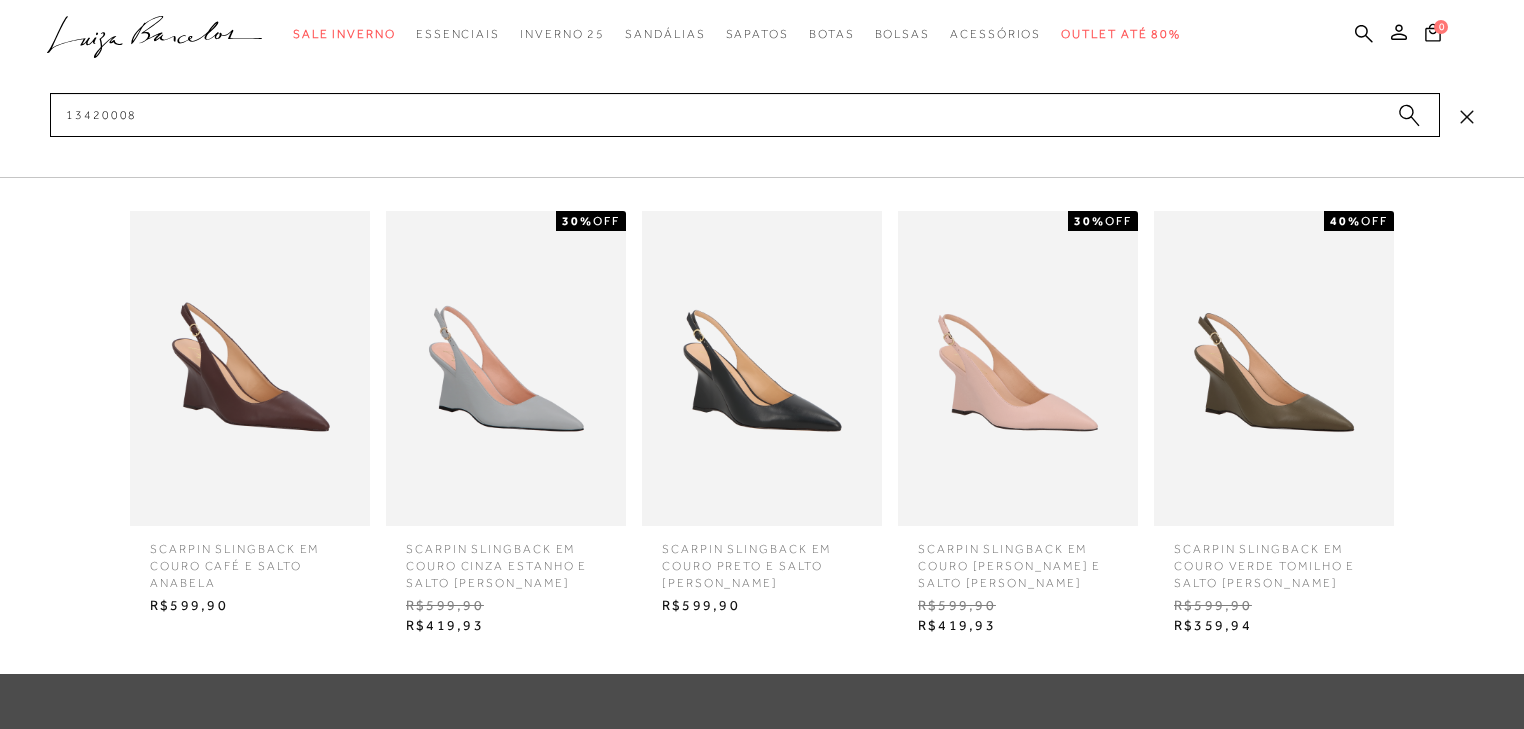 click at bounding box center (1018, 368) 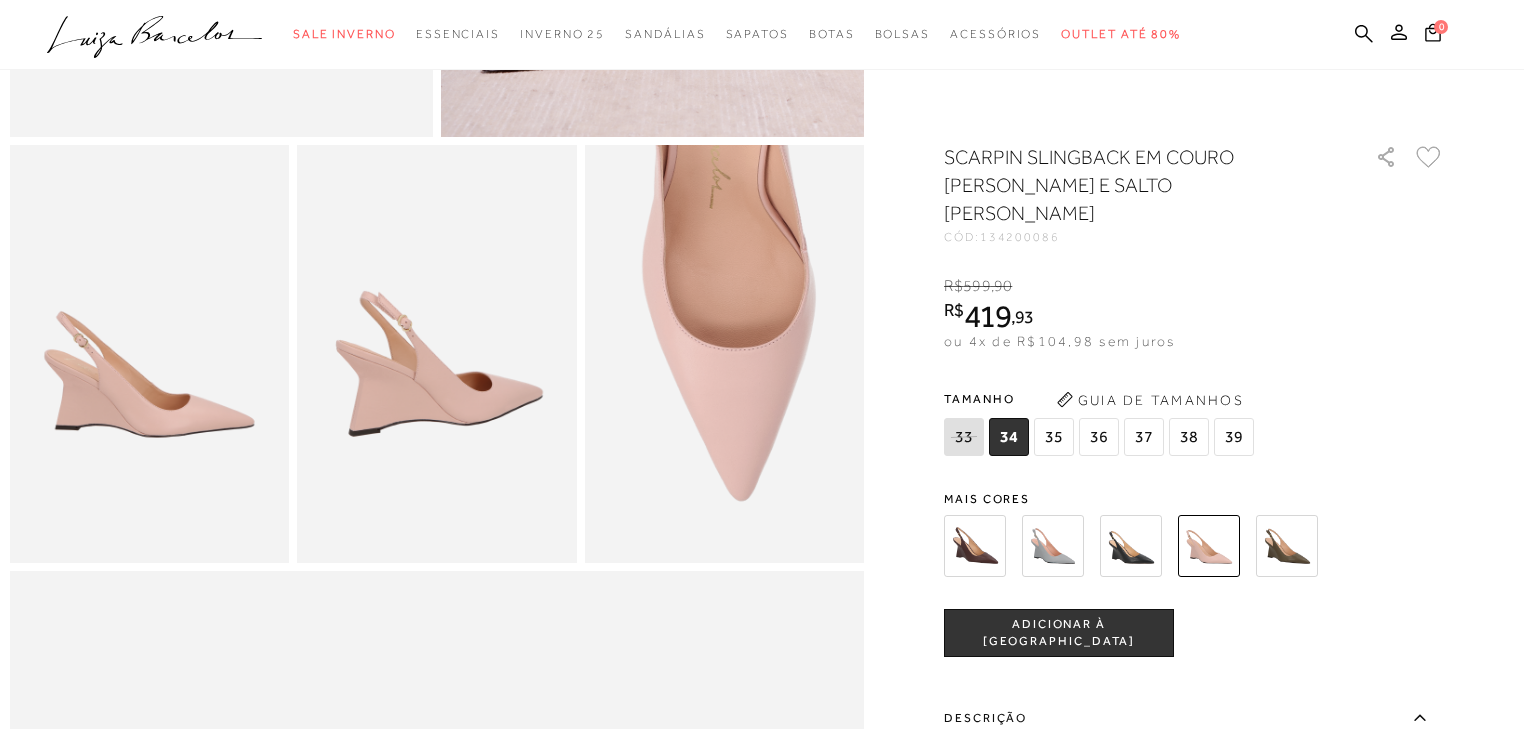scroll, scrollTop: 800, scrollLeft: 0, axis: vertical 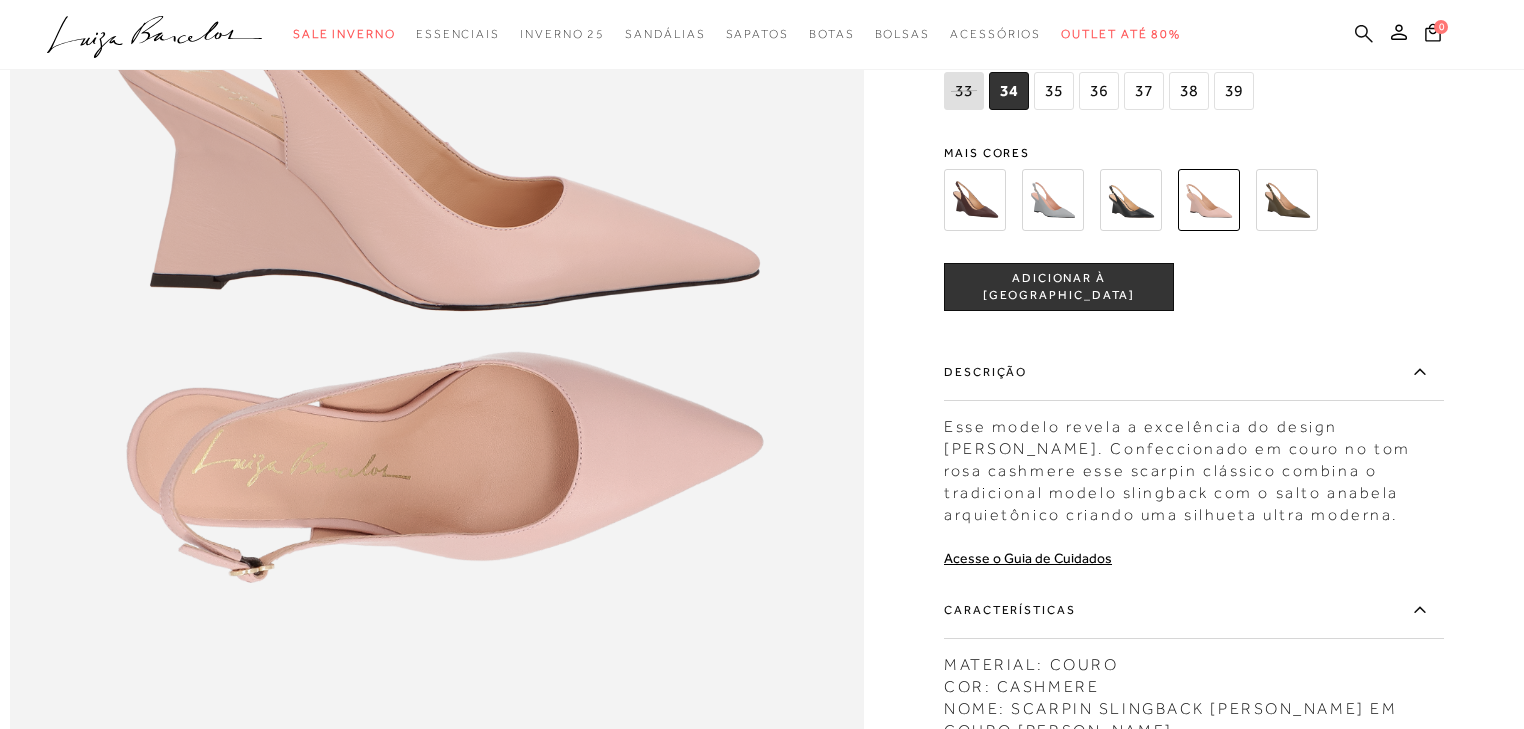 click 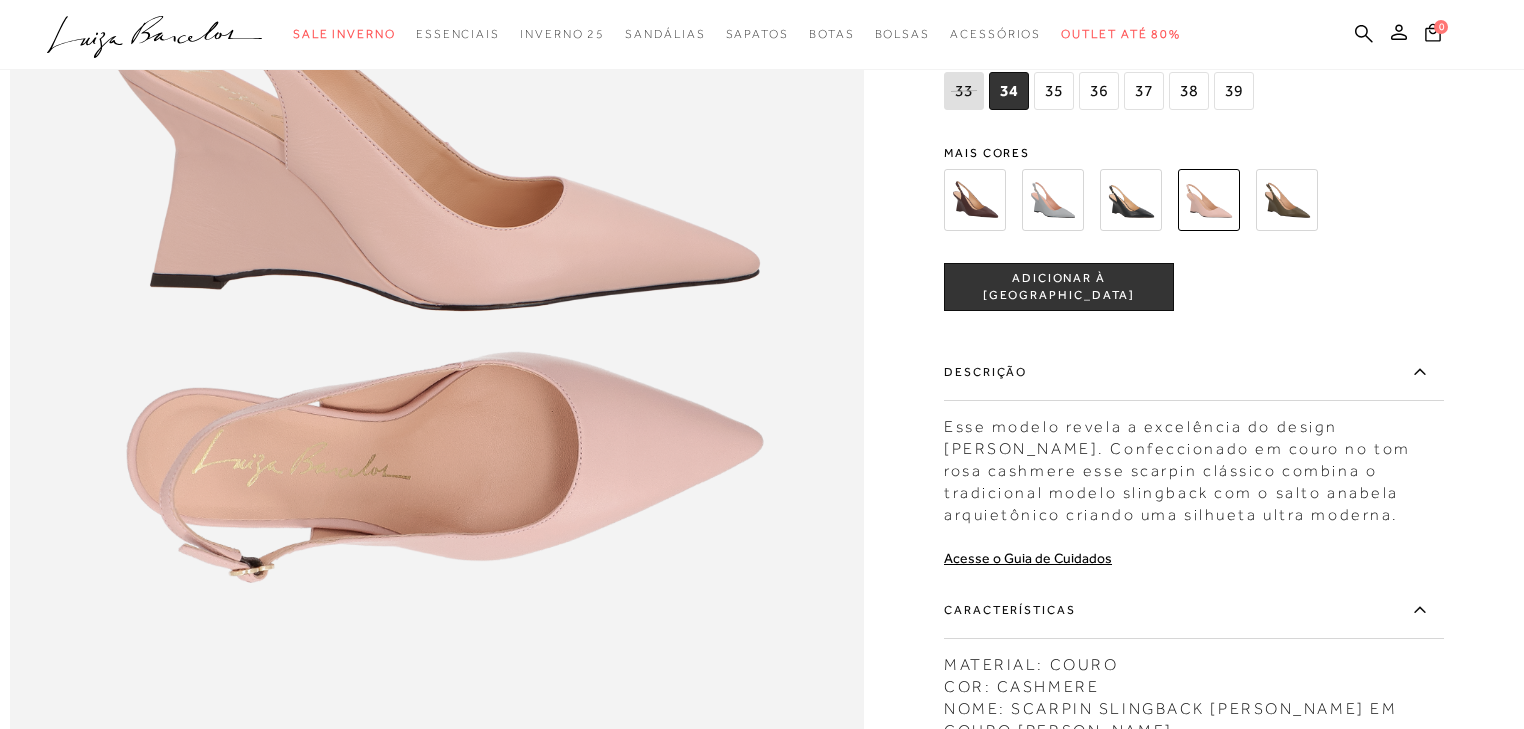click on ".a{fill-rule:evenodd;}
Sale Inverno
Modelo
Sapatos
[GEOGRAPHIC_DATA]
Mules
[GEOGRAPHIC_DATA]
Acessórios Mule" at bounding box center (747, 34) 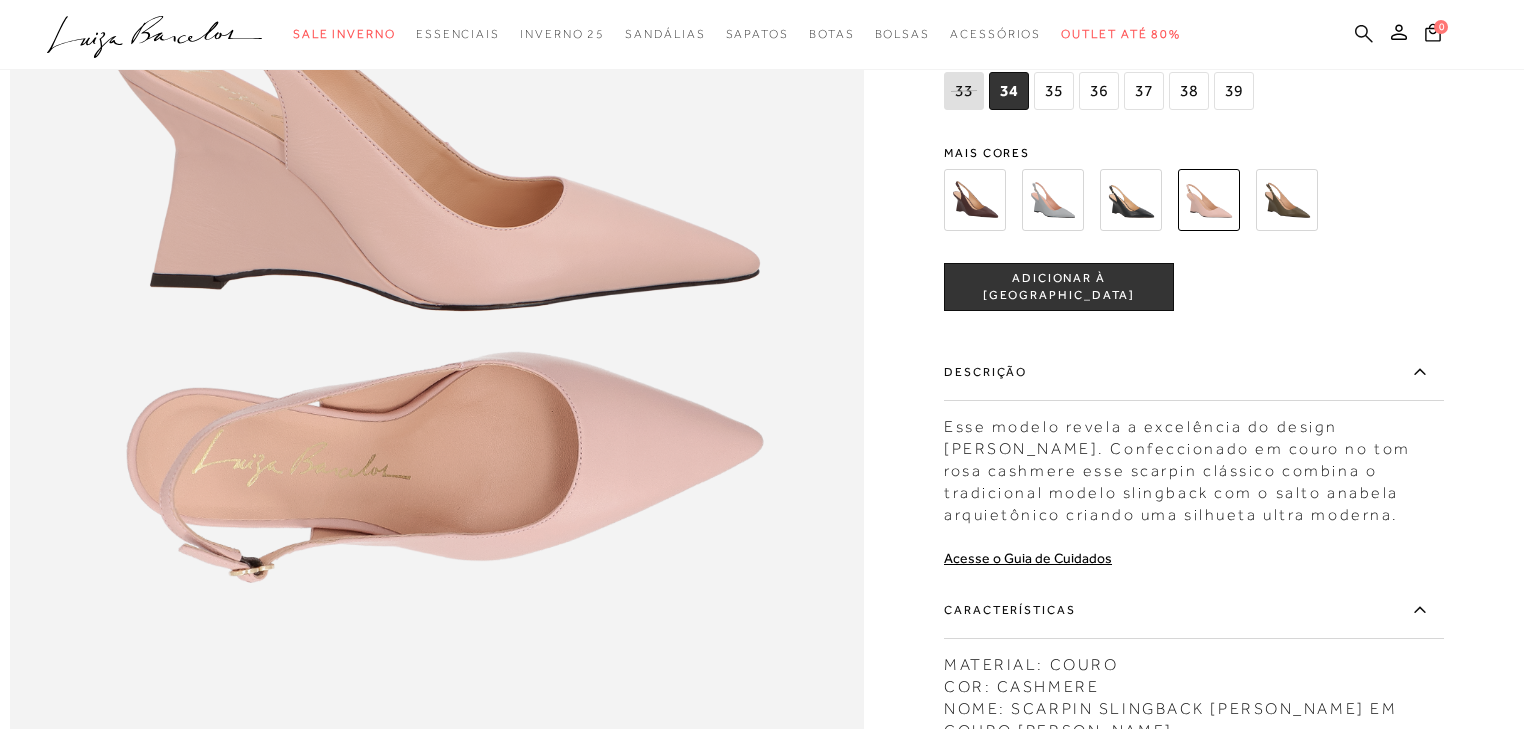 click 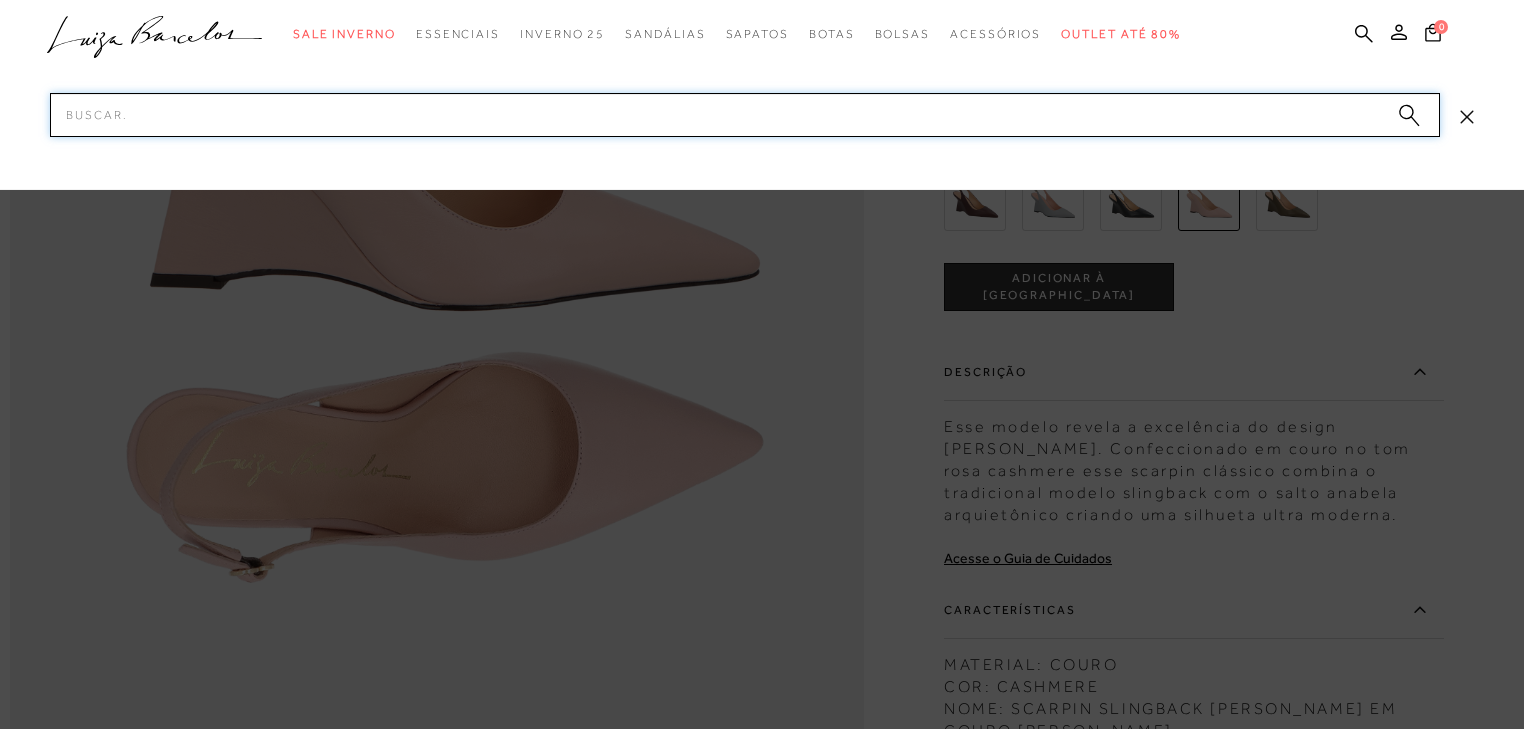 click on "Pesquisar" at bounding box center (745, 115) 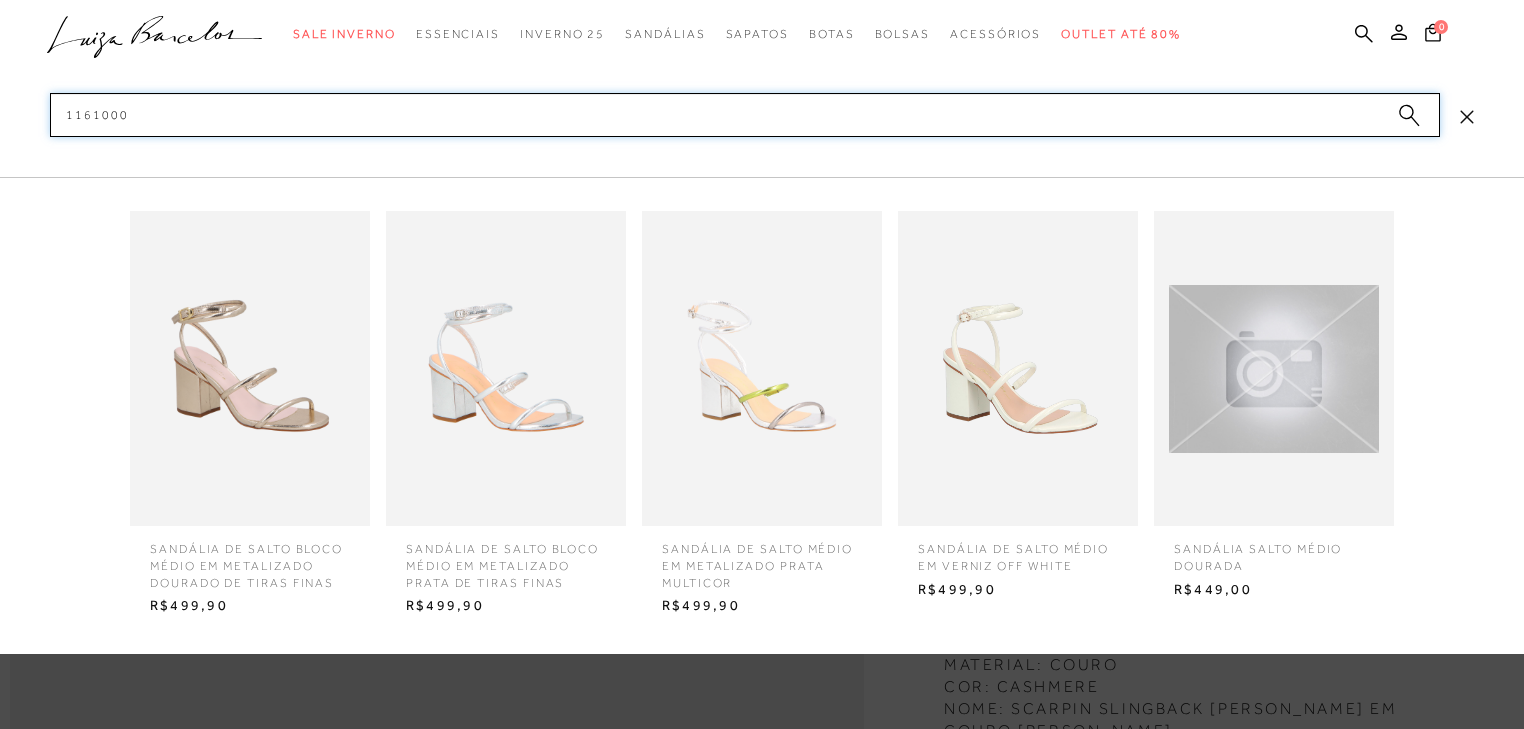 type on "1161000" 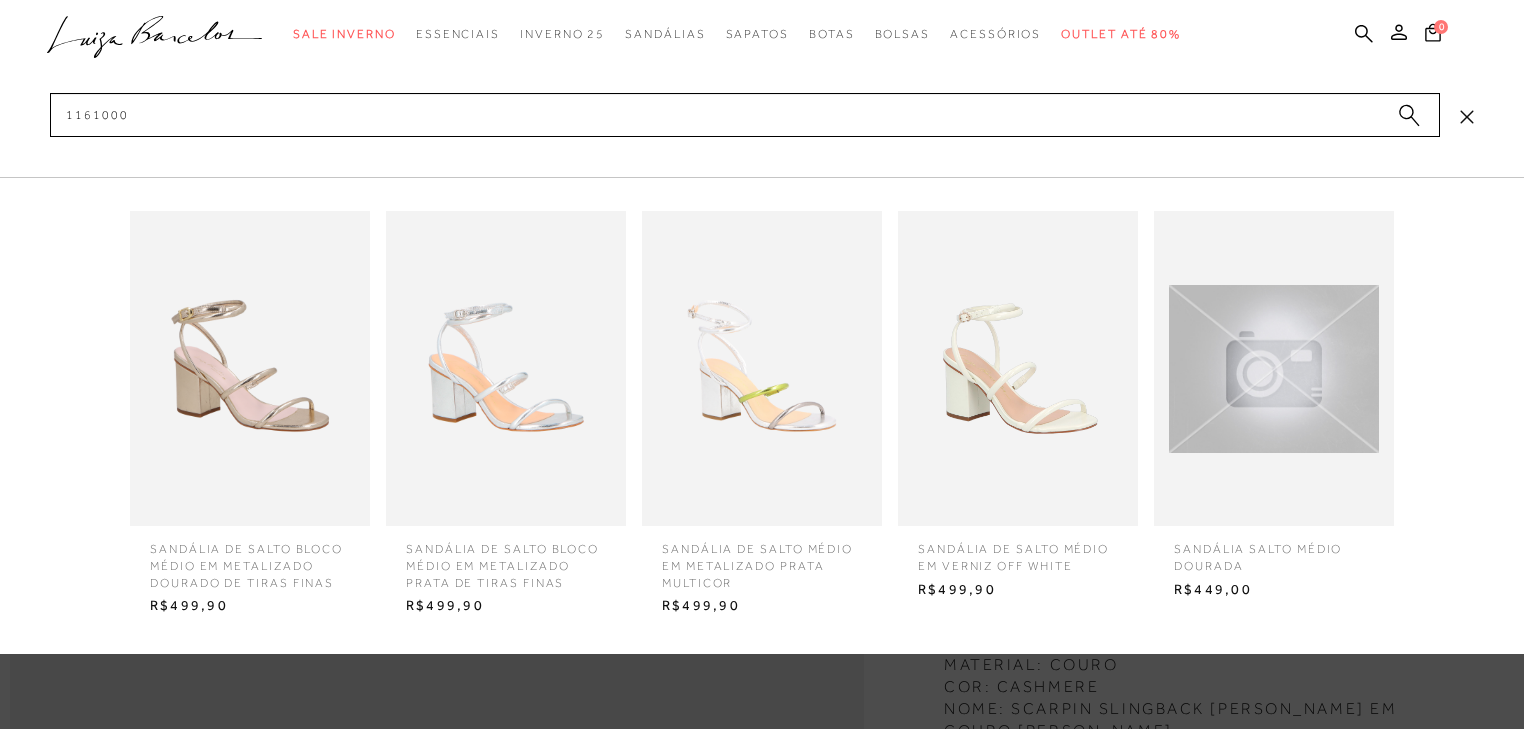 click at bounding box center [506, 368] 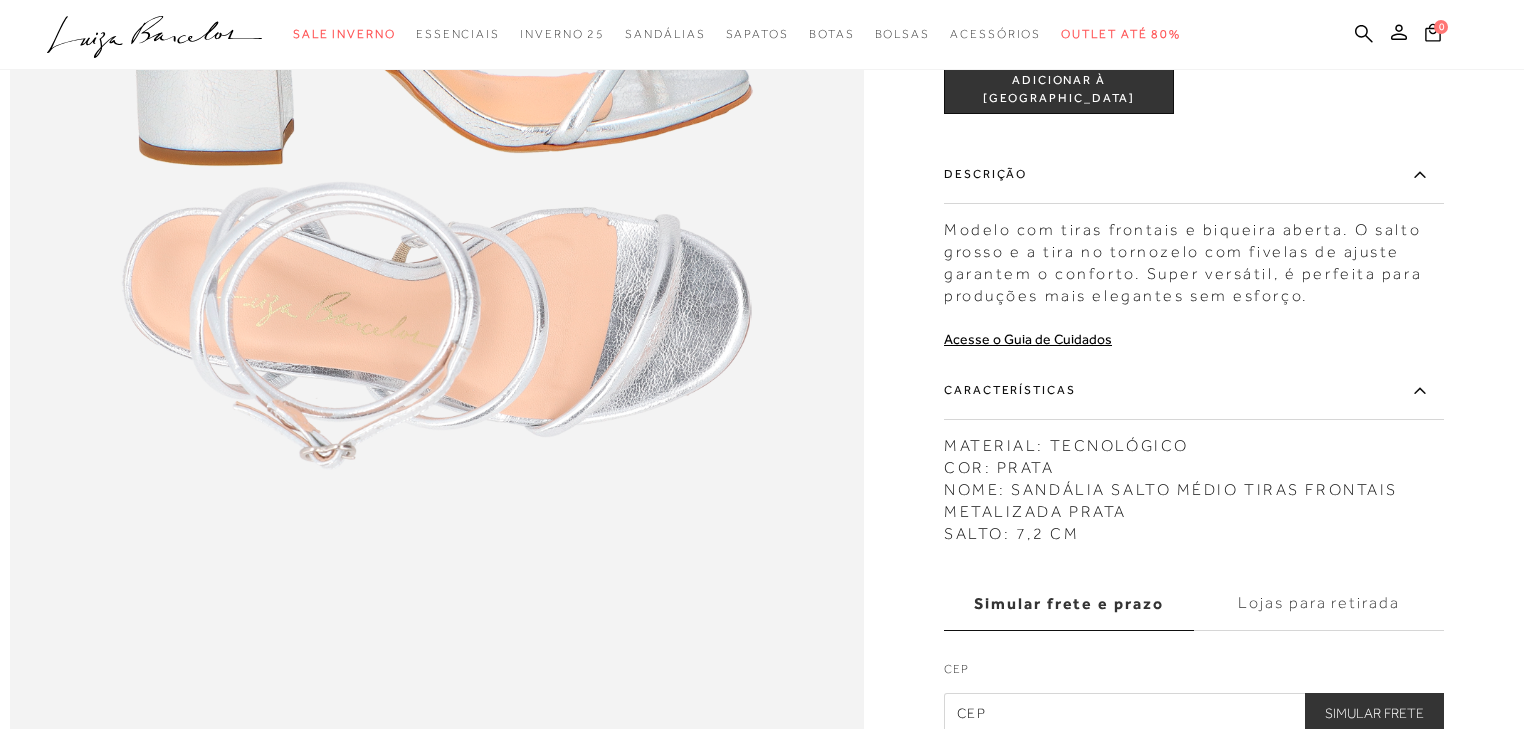 scroll, scrollTop: 1840, scrollLeft: 0, axis: vertical 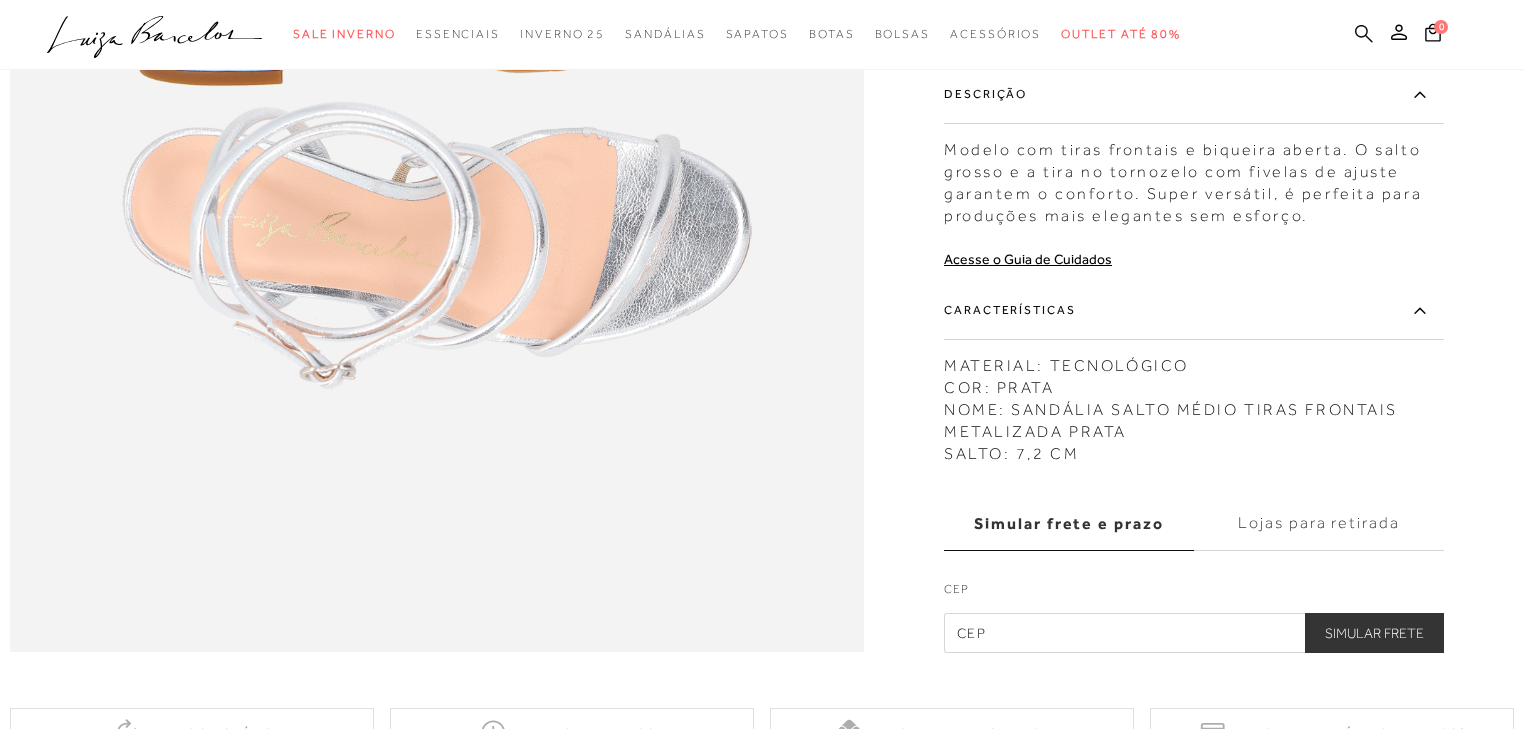 click 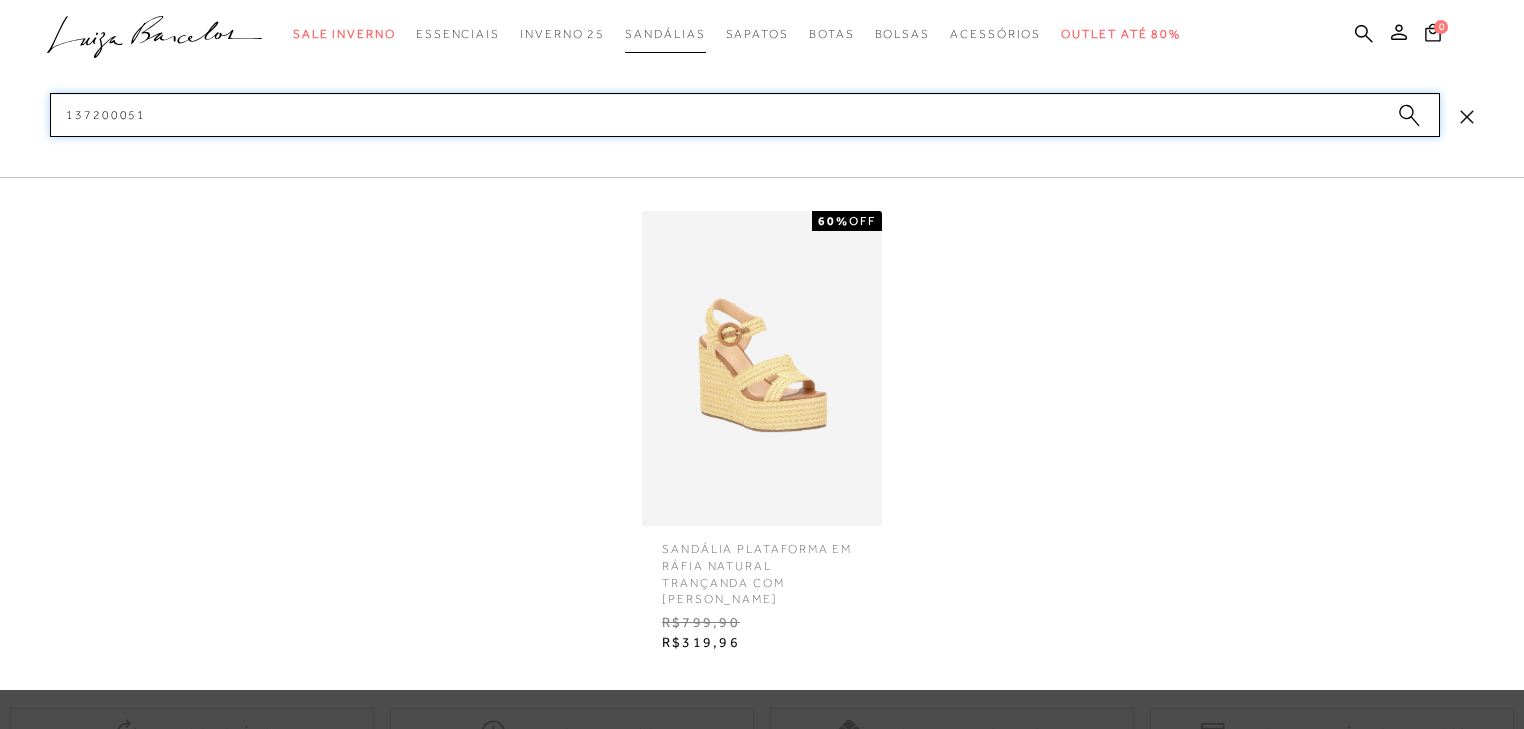 type on "137200051" 